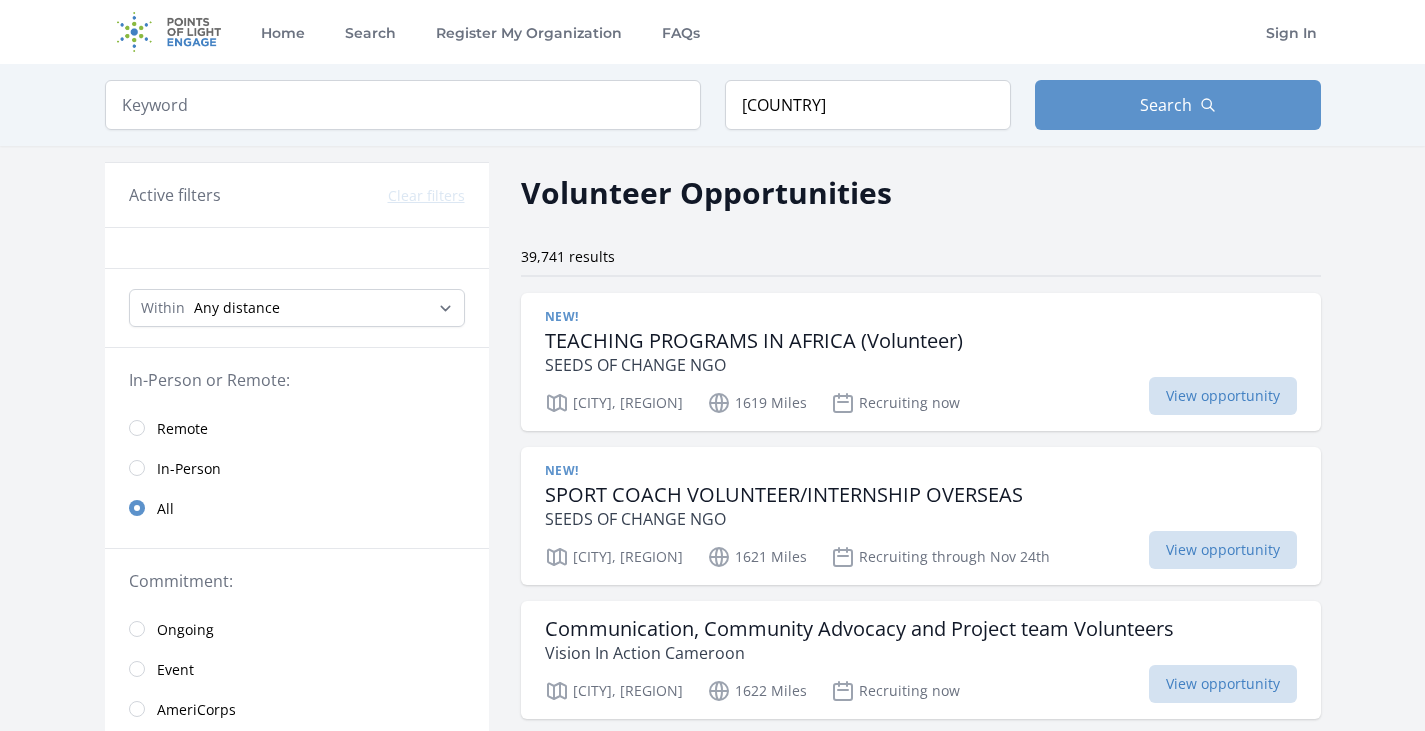 scroll, scrollTop: 0, scrollLeft: 0, axis: both 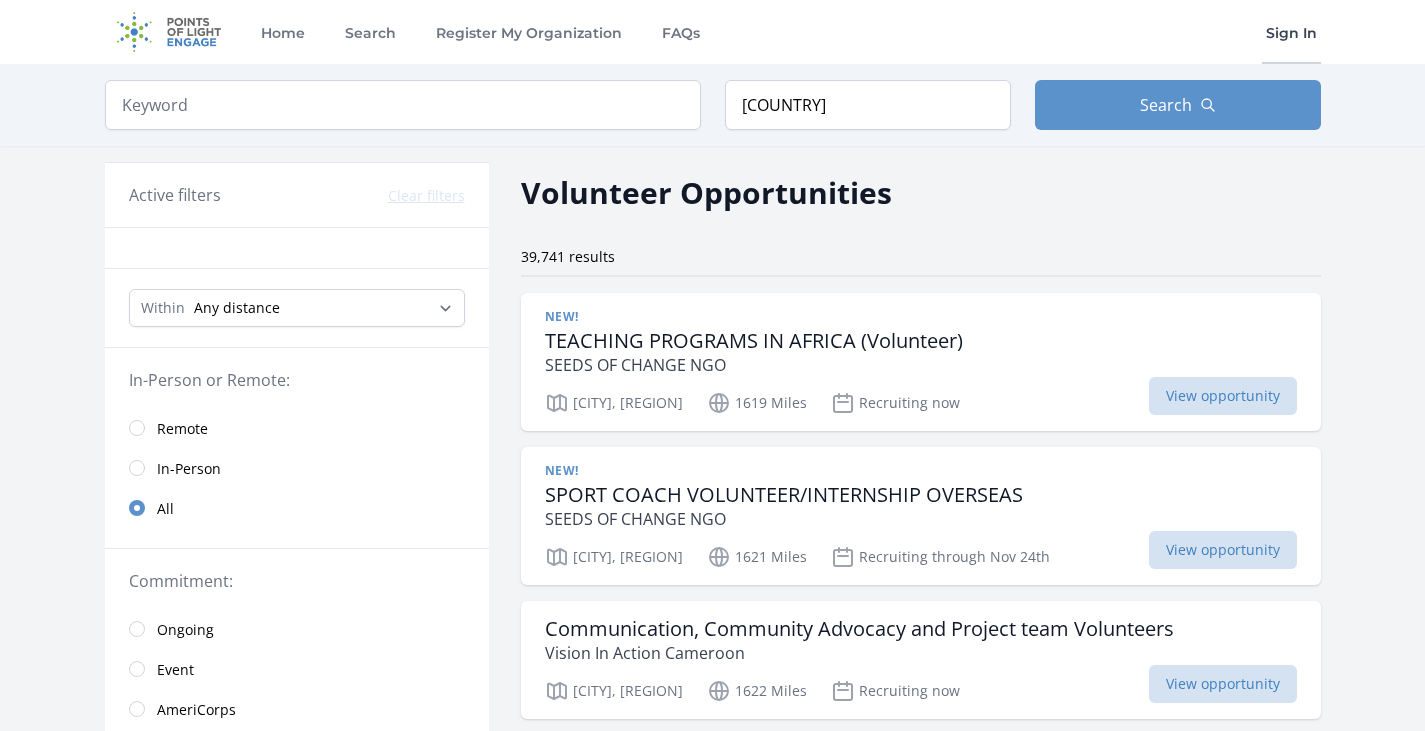 click on "Sign In" at bounding box center (1291, 32) 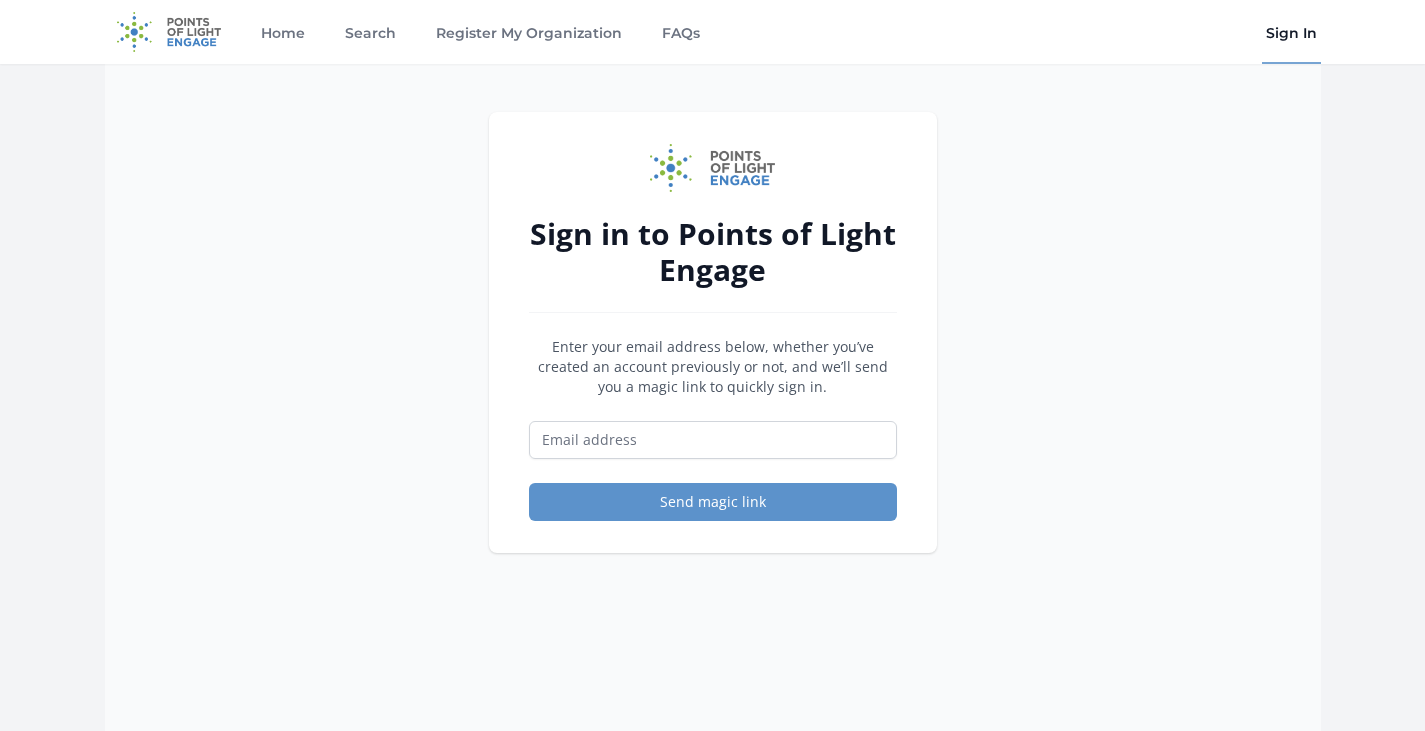 scroll, scrollTop: 0, scrollLeft: 0, axis: both 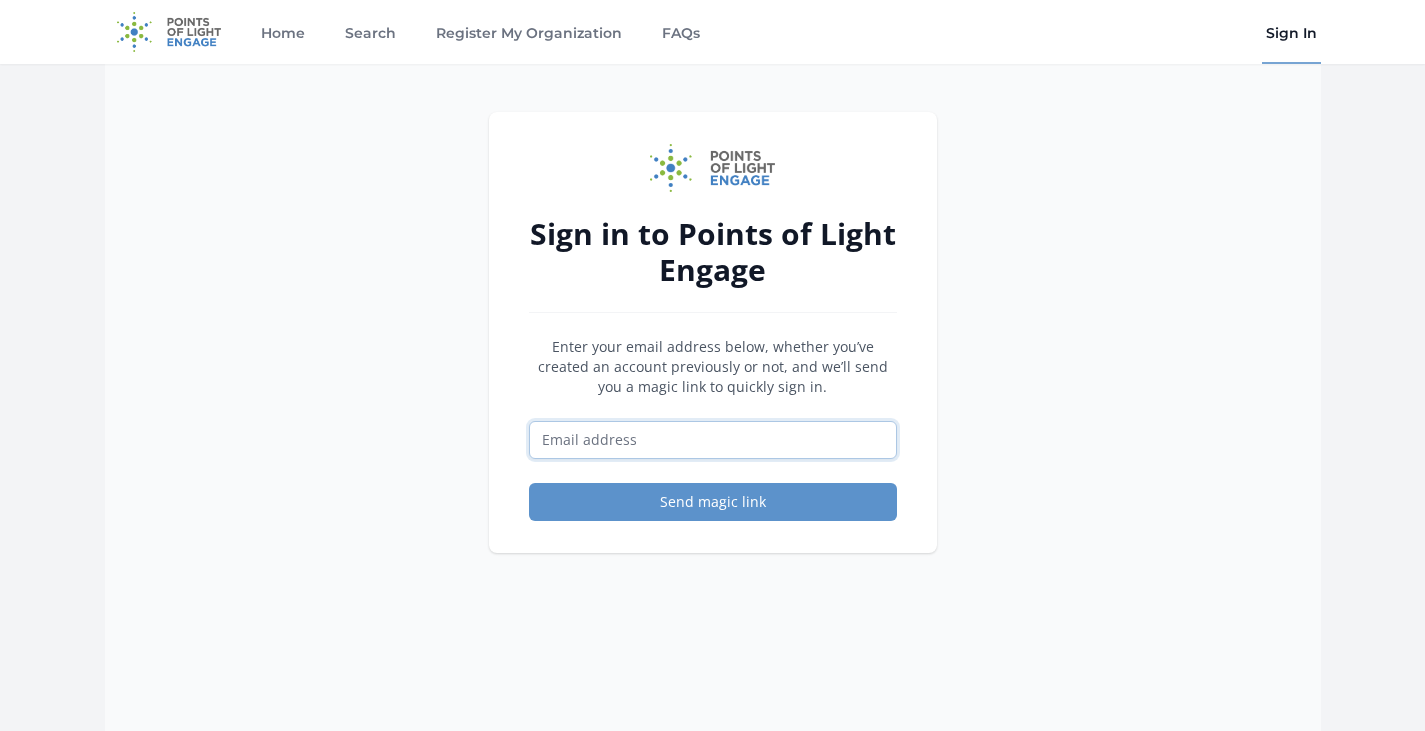 click at bounding box center [713, 440] 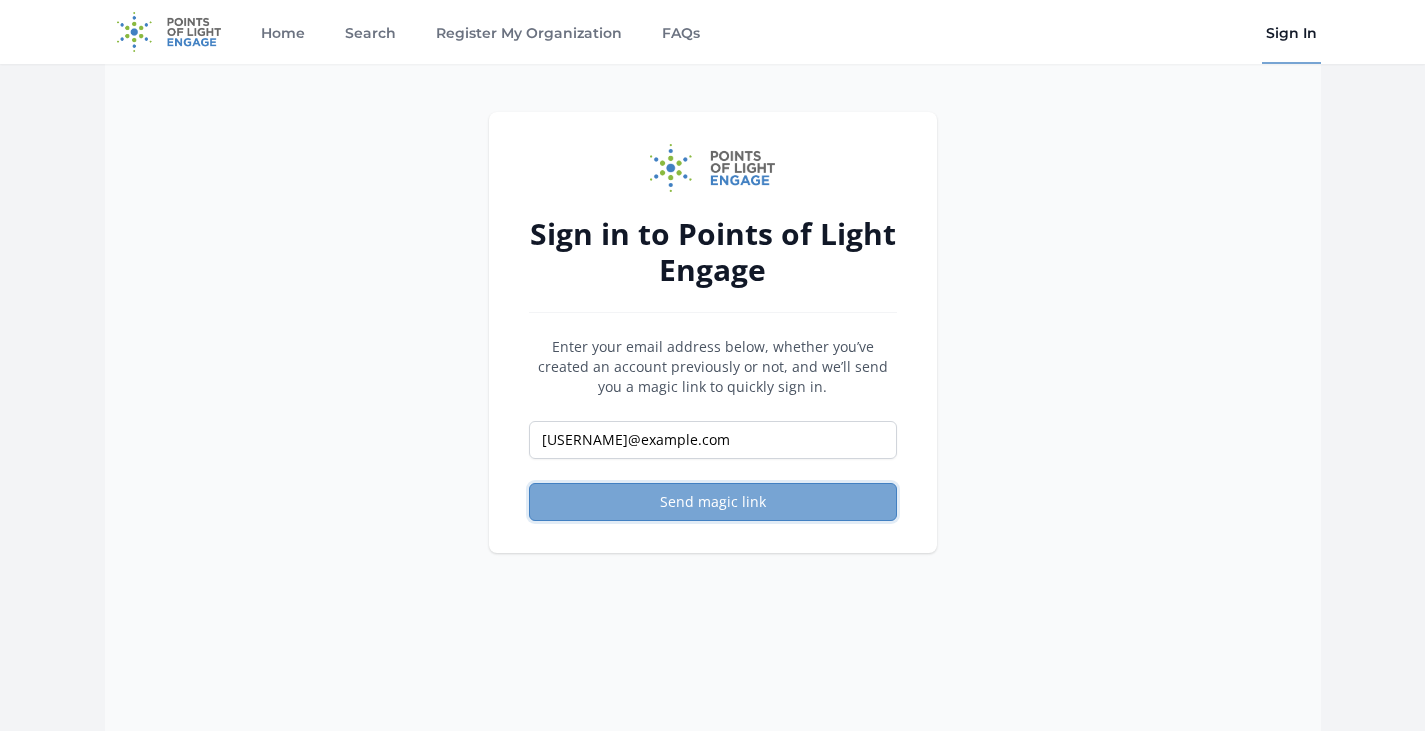 click on "Send magic link" at bounding box center (713, 502) 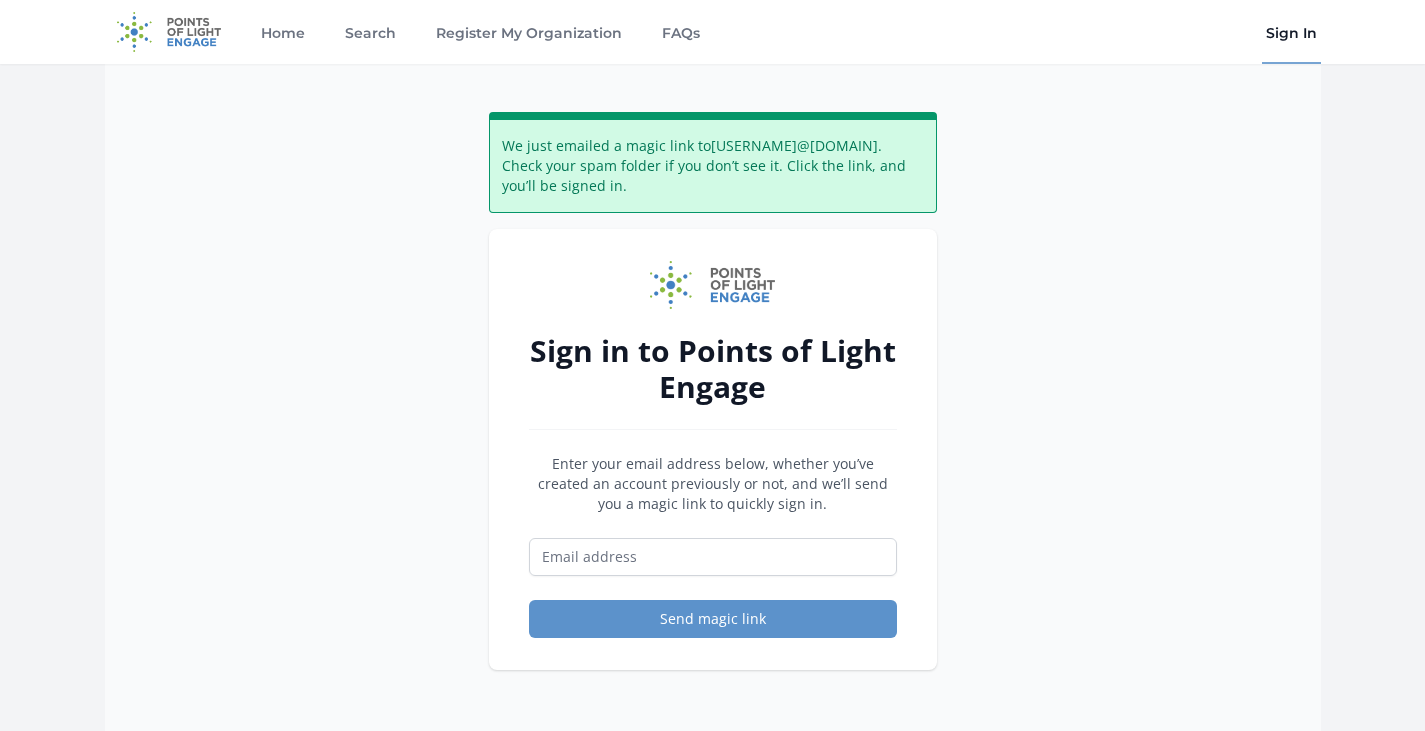 scroll, scrollTop: 0, scrollLeft: 0, axis: both 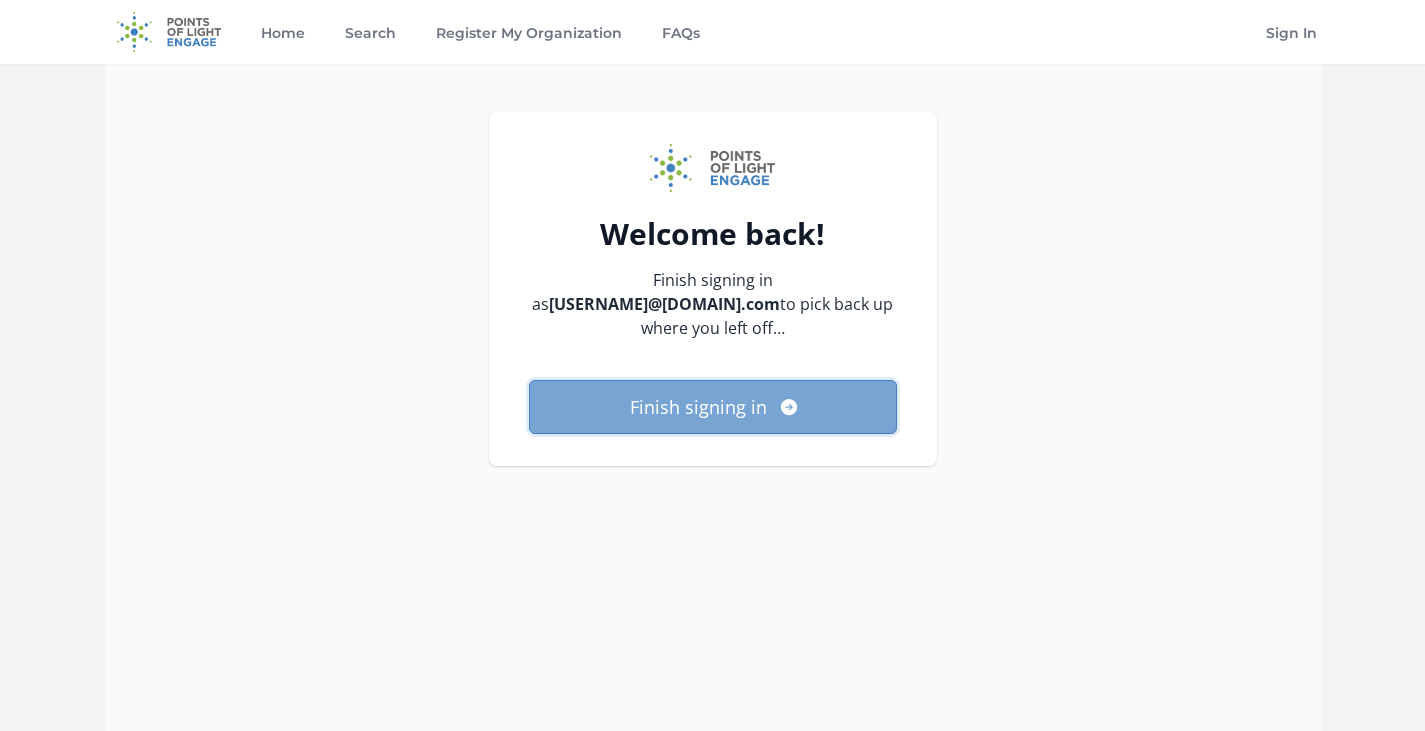 click on "Finish signing in" at bounding box center (713, 407) 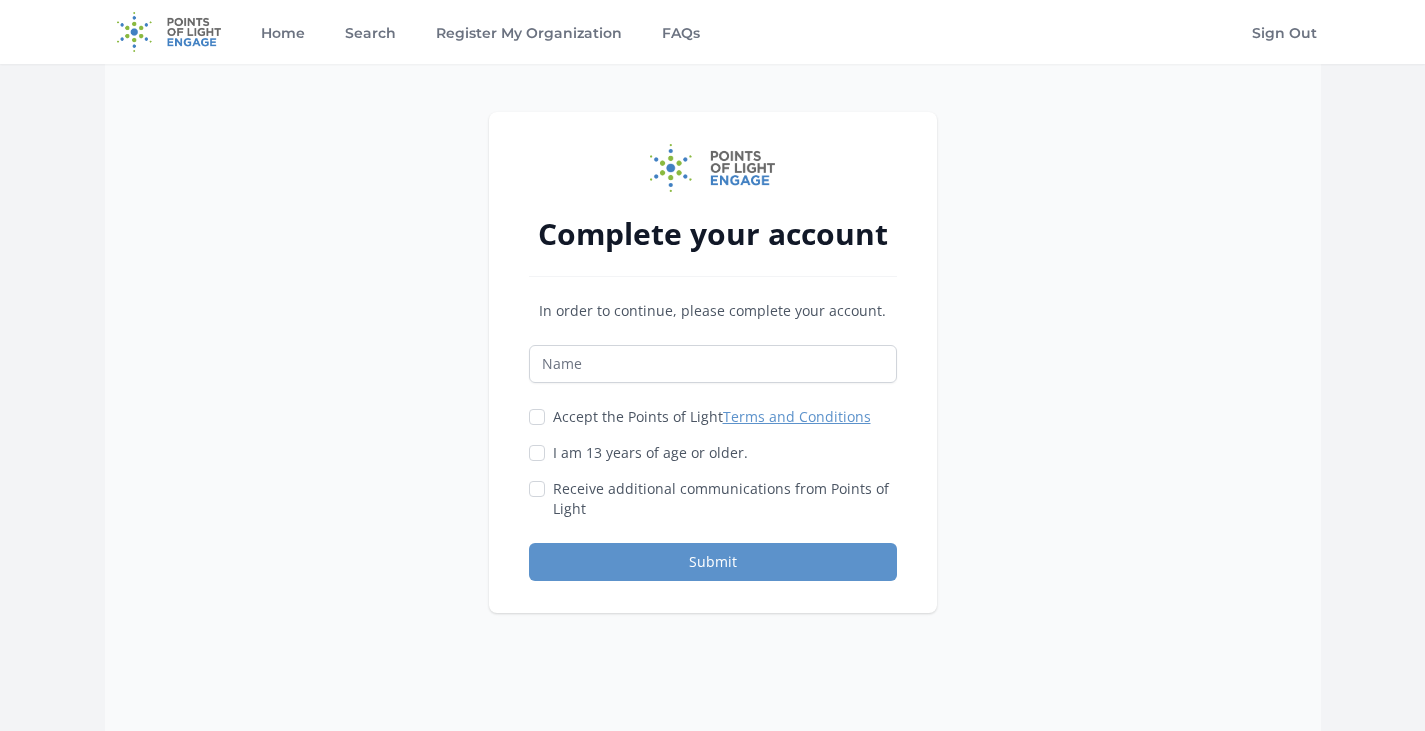 scroll, scrollTop: 0, scrollLeft: 0, axis: both 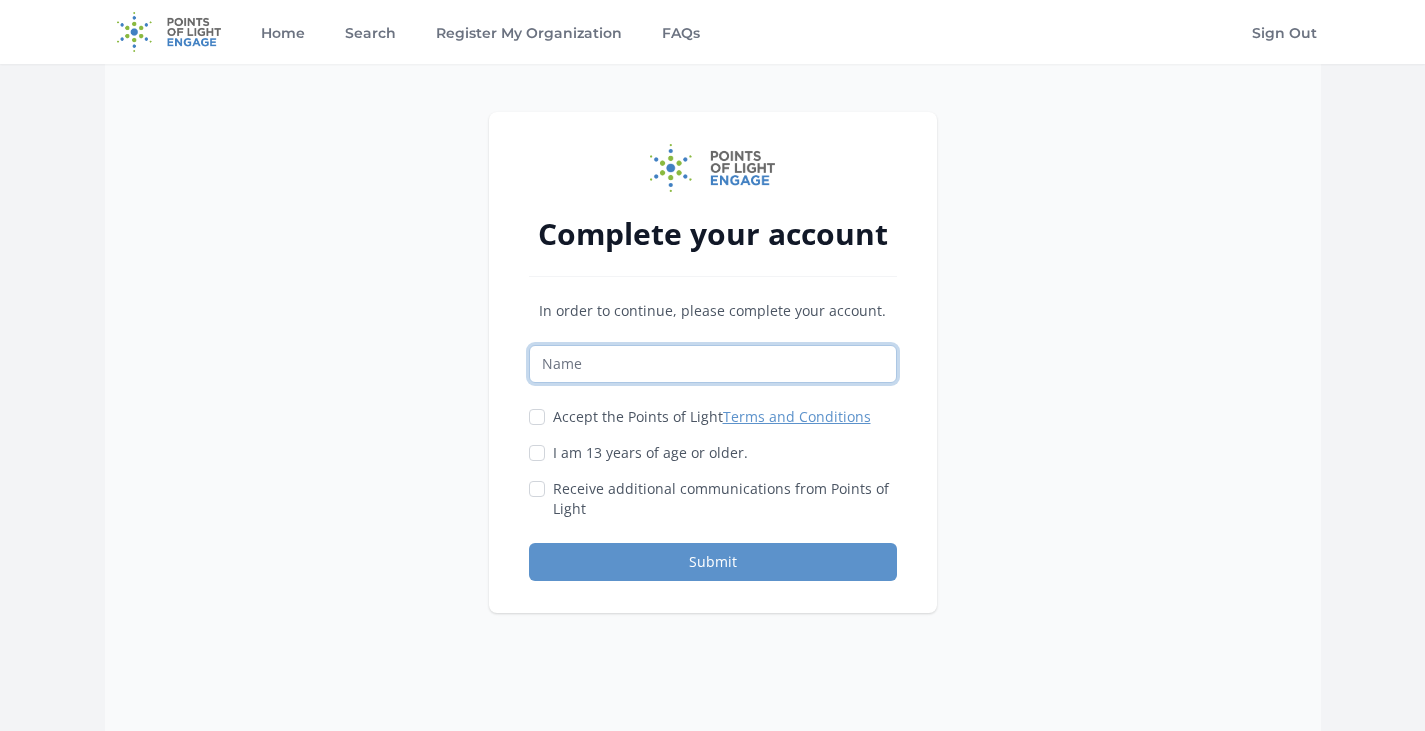 click at bounding box center [713, 364] 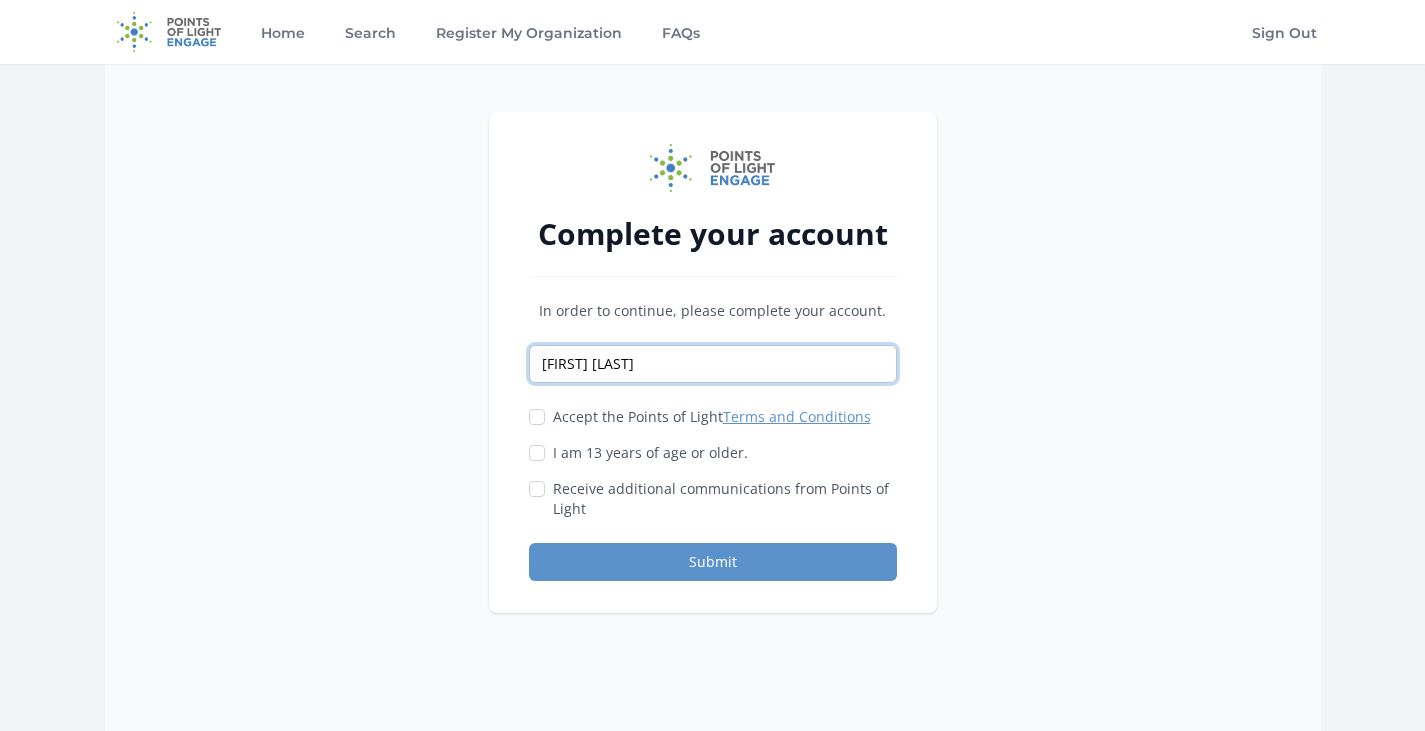 type on "[FIRST] [LAST]" 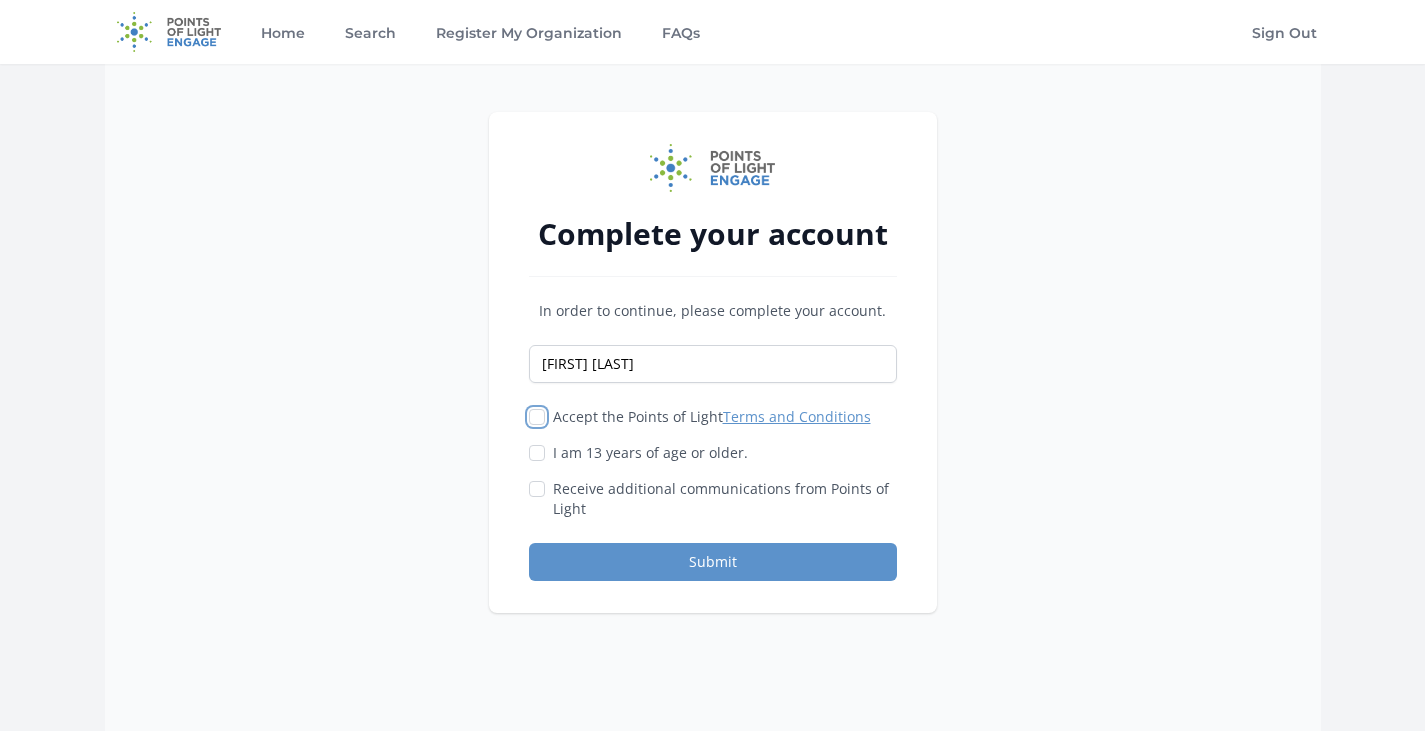 click on "Accept the Points of Light  Terms and Conditions" at bounding box center (537, 417) 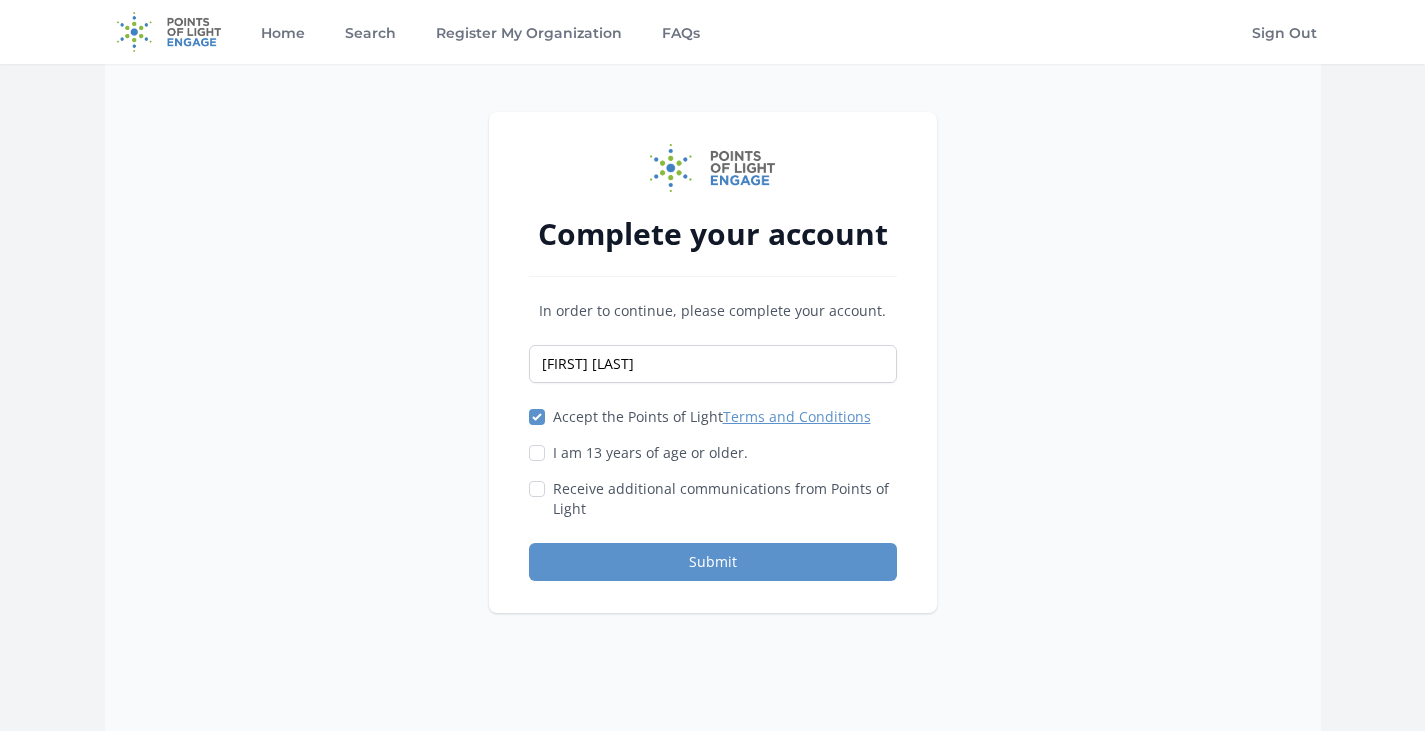 click on "I am 13 years of age or older." at bounding box center [713, 453] 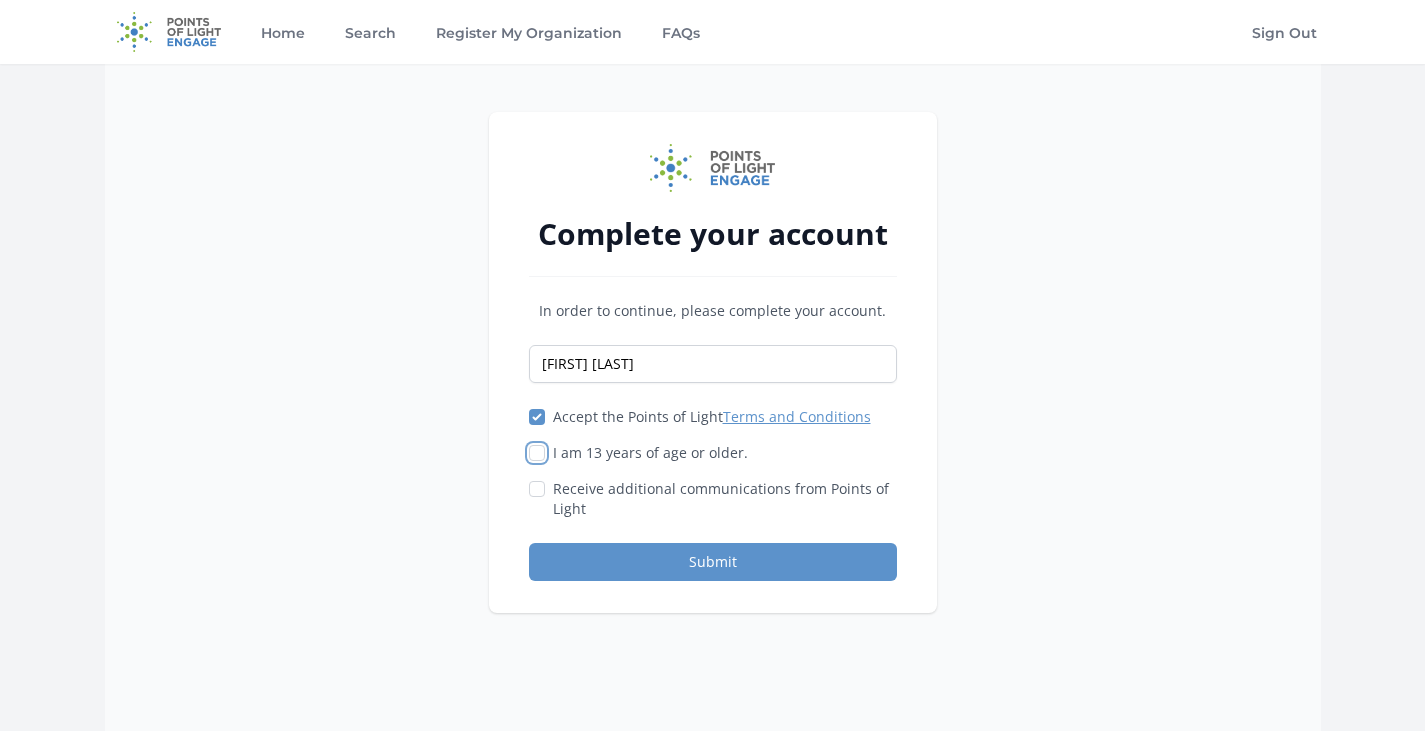 click on "I am 13 years of age or older." at bounding box center (537, 453) 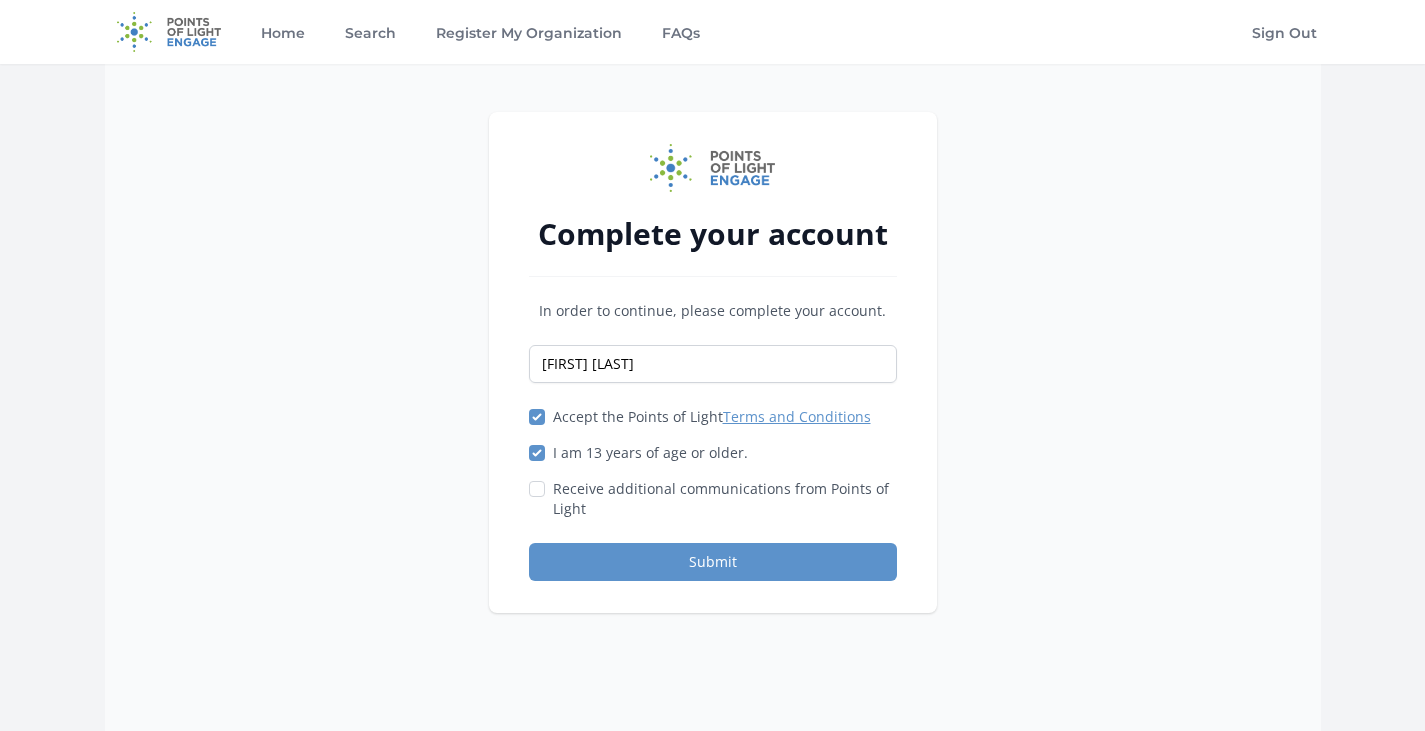 click on "Receive additional communications from Points of Light" at bounding box center [713, 499] 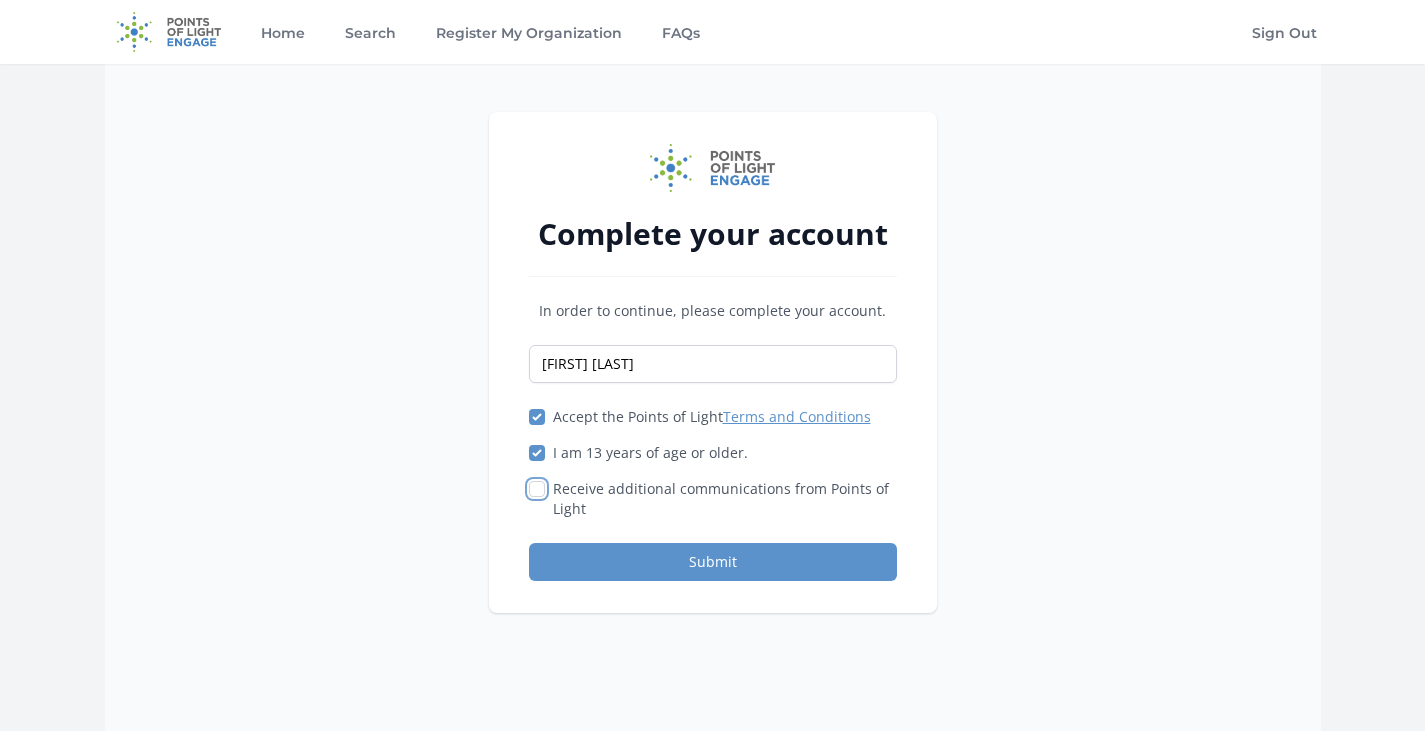 click on "Receive additional communications from Points of Light" at bounding box center [537, 489] 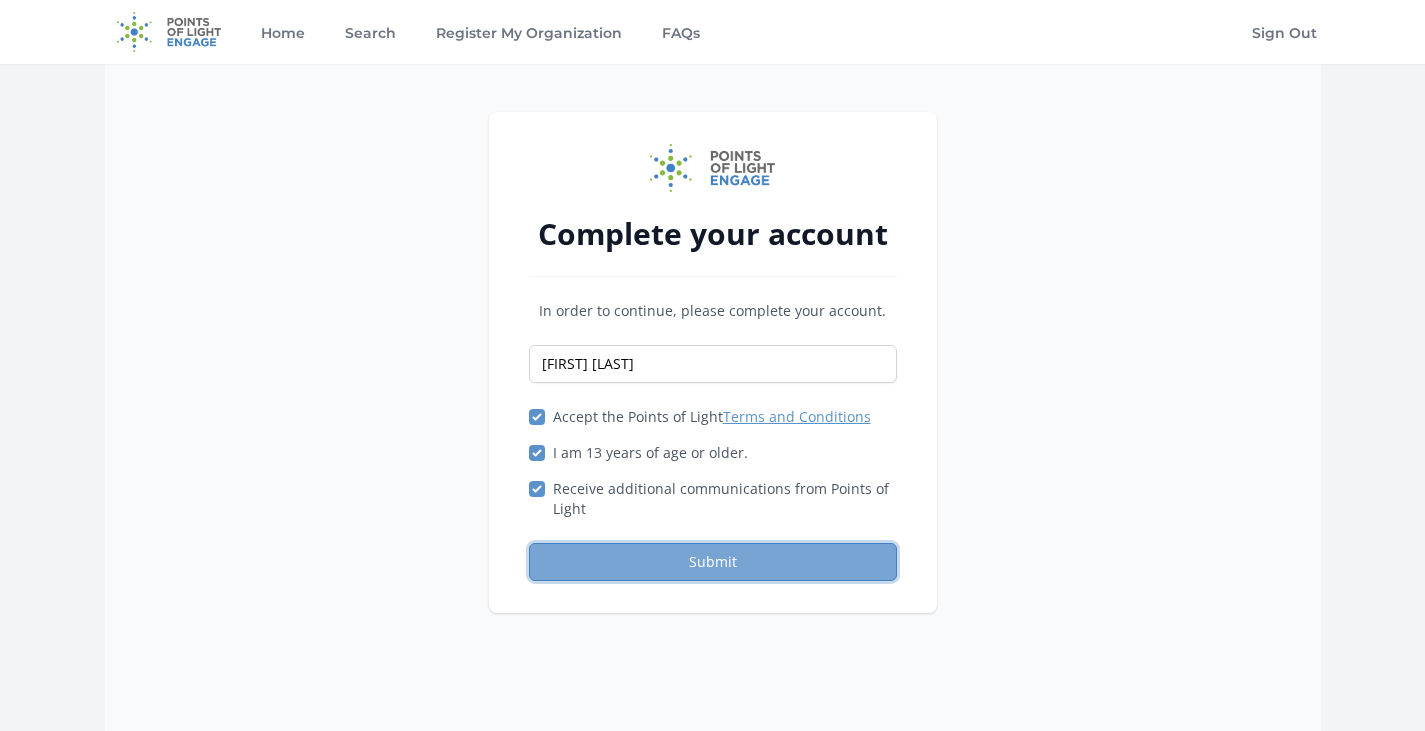 click on "Submit" at bounding box center (713, 562) 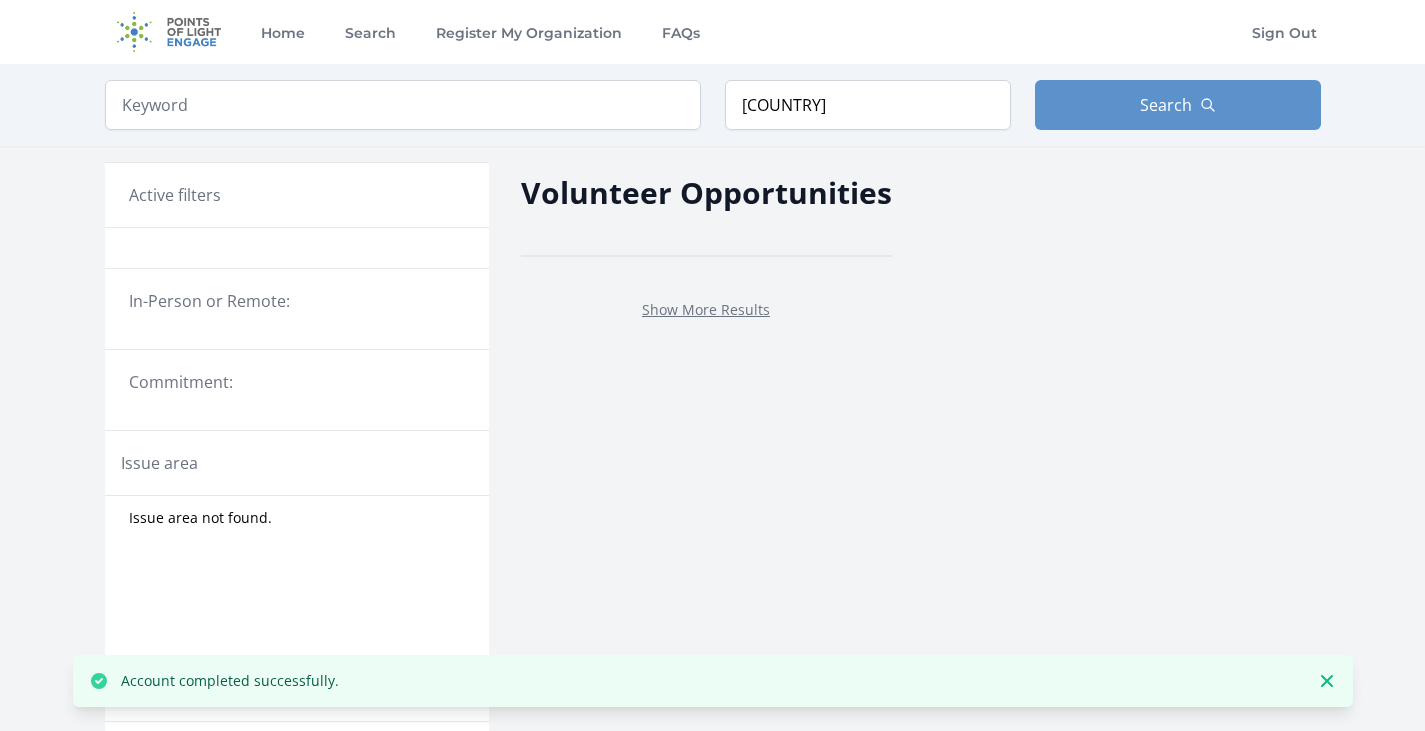 scroll, scrollTop: 0, scrollLeft: 0, axis: both 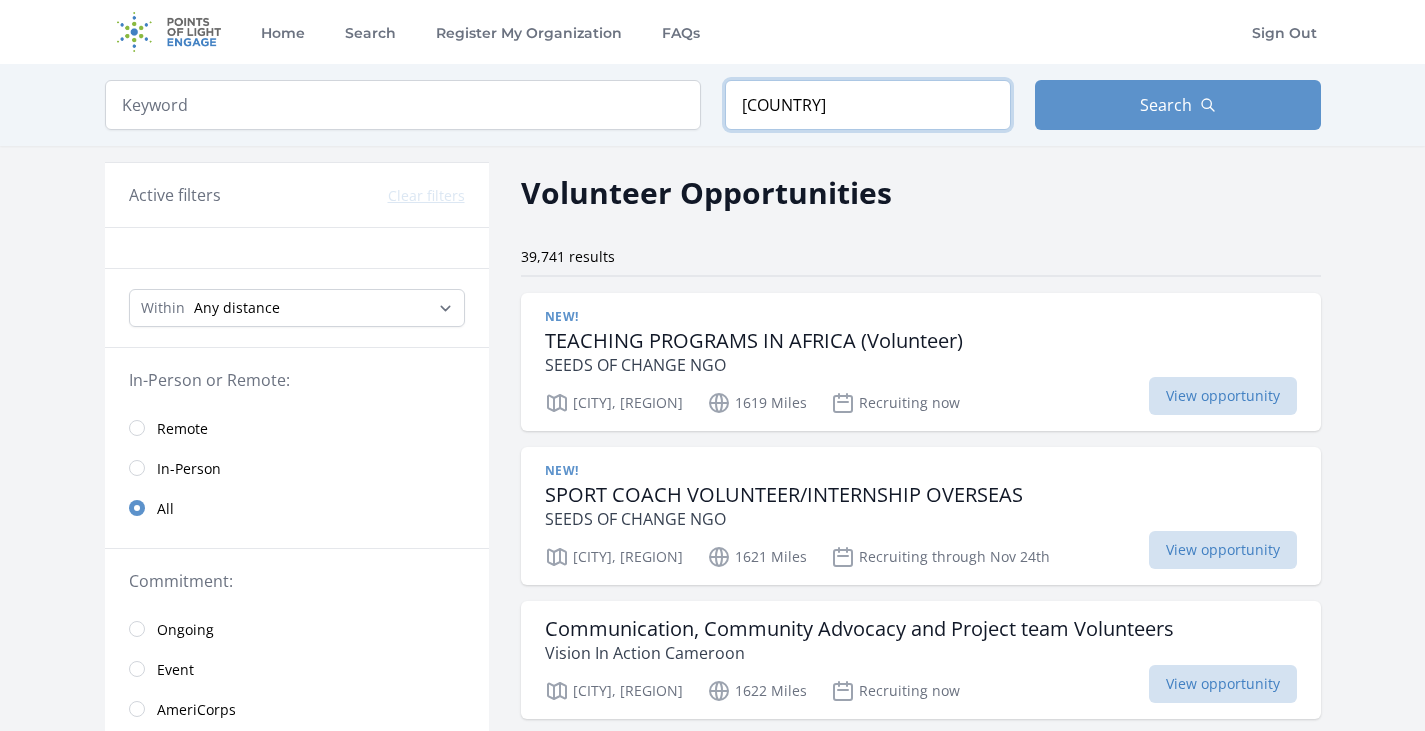 click on "Libya" at bounding box center (868, 105) 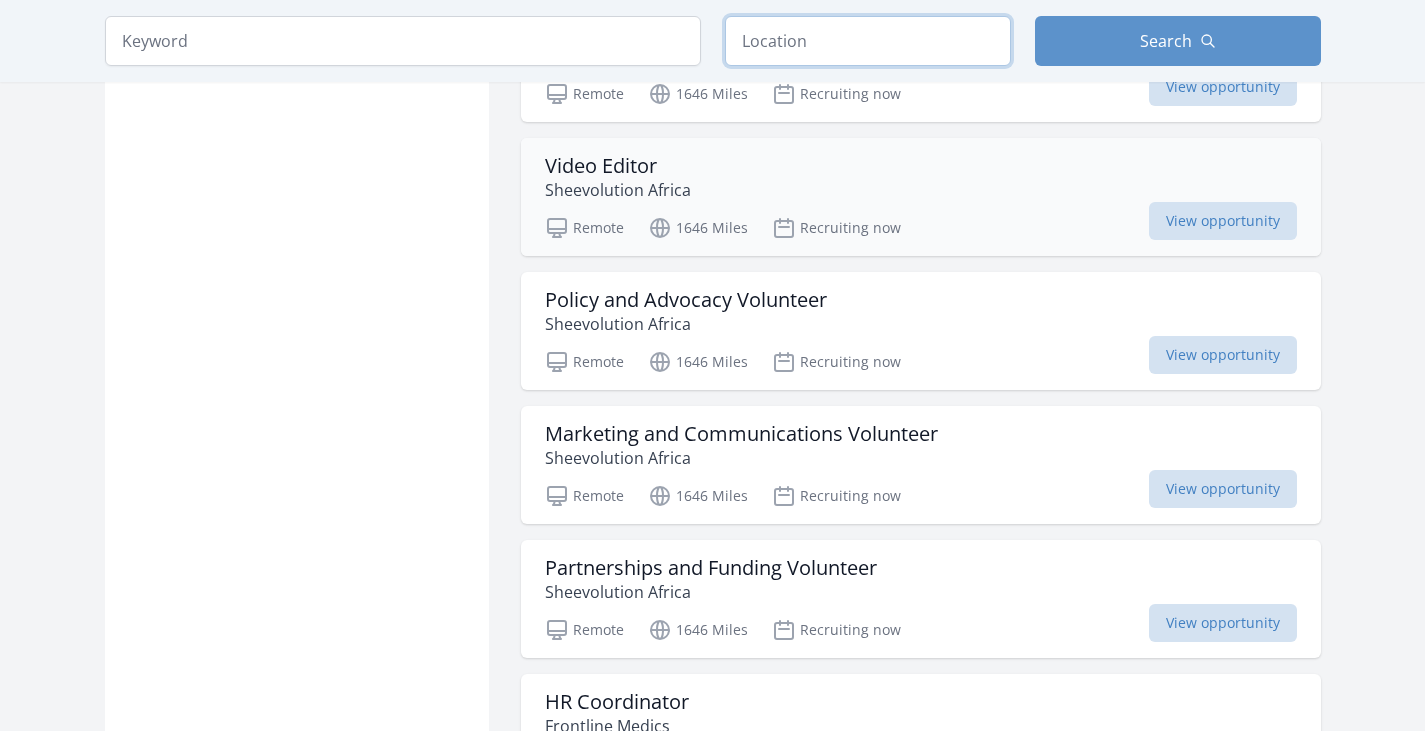 scroll, scrollTop: 1407, scrollLeft: 0, axis: vertical 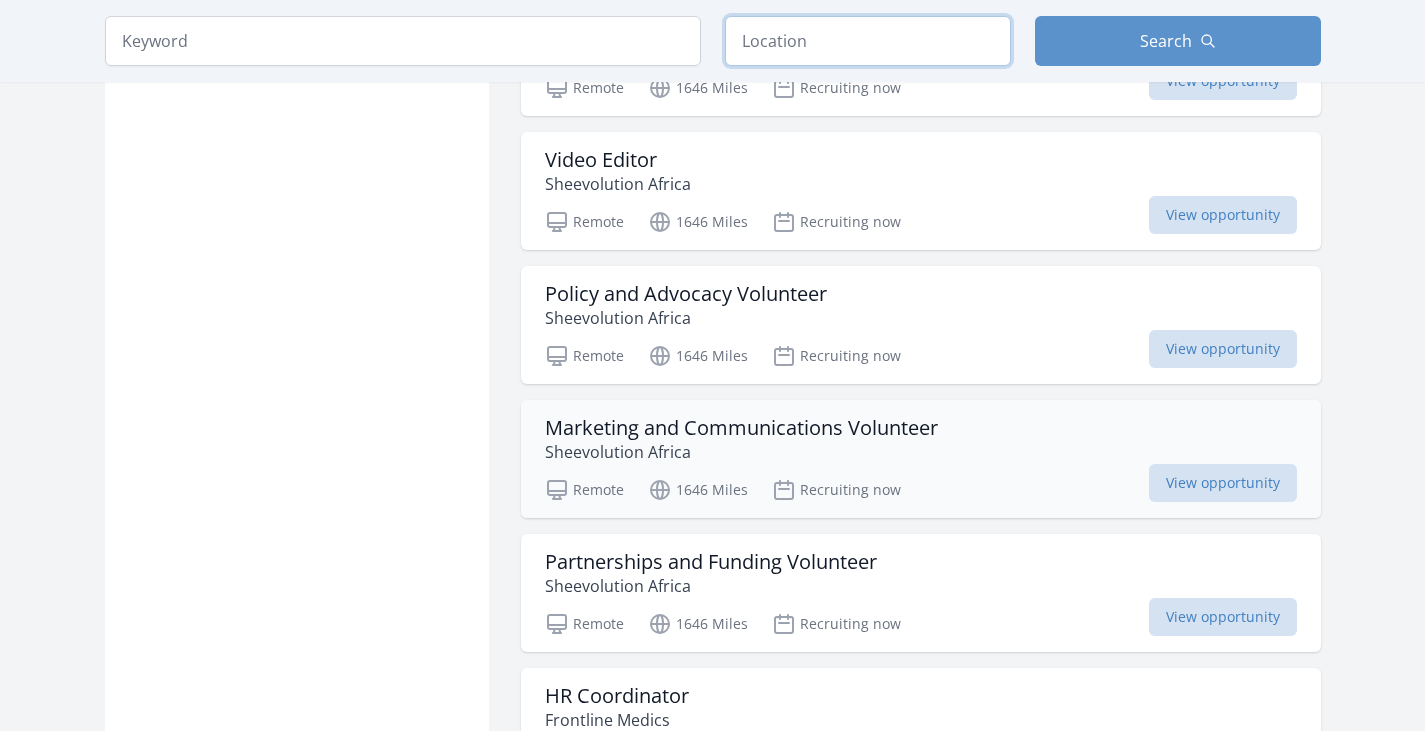 type 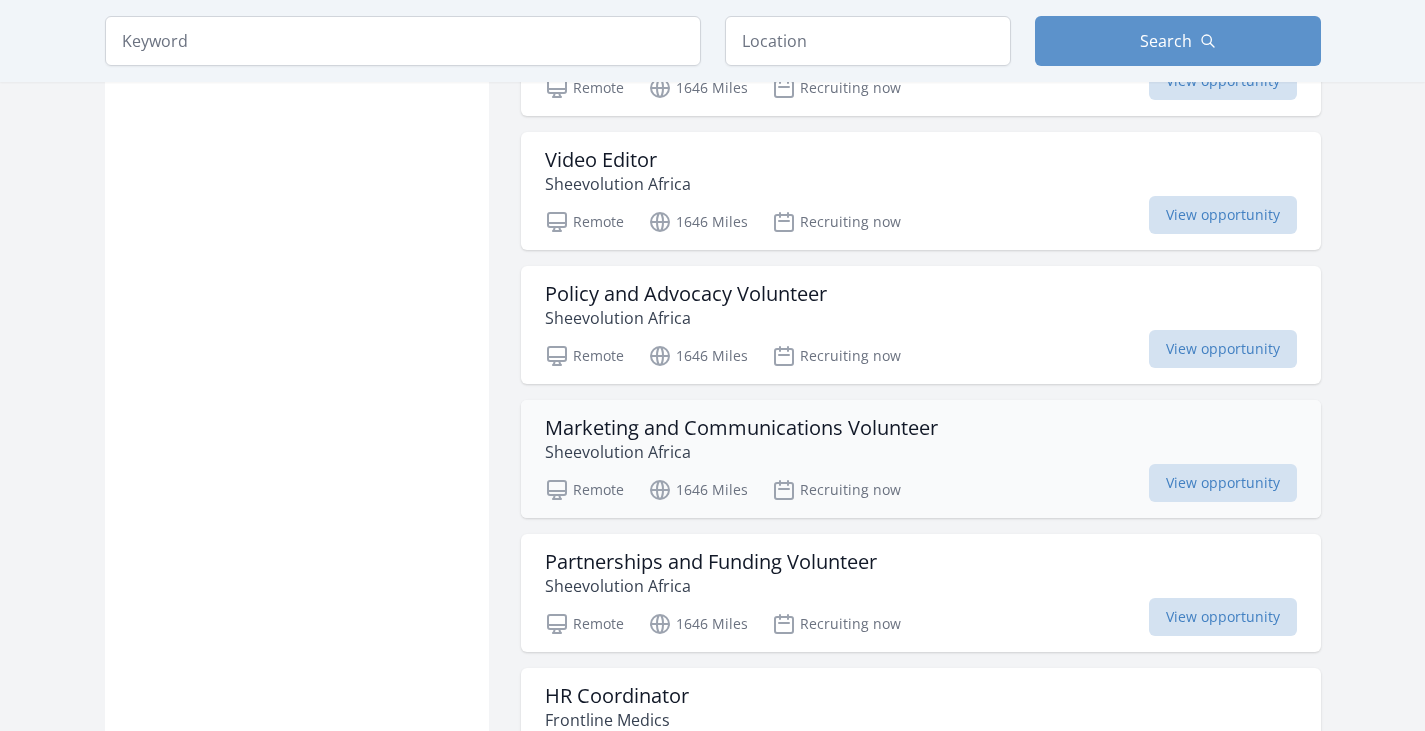 click on "Marketing and Communications Volunteer" at bounding box center [741, 428] 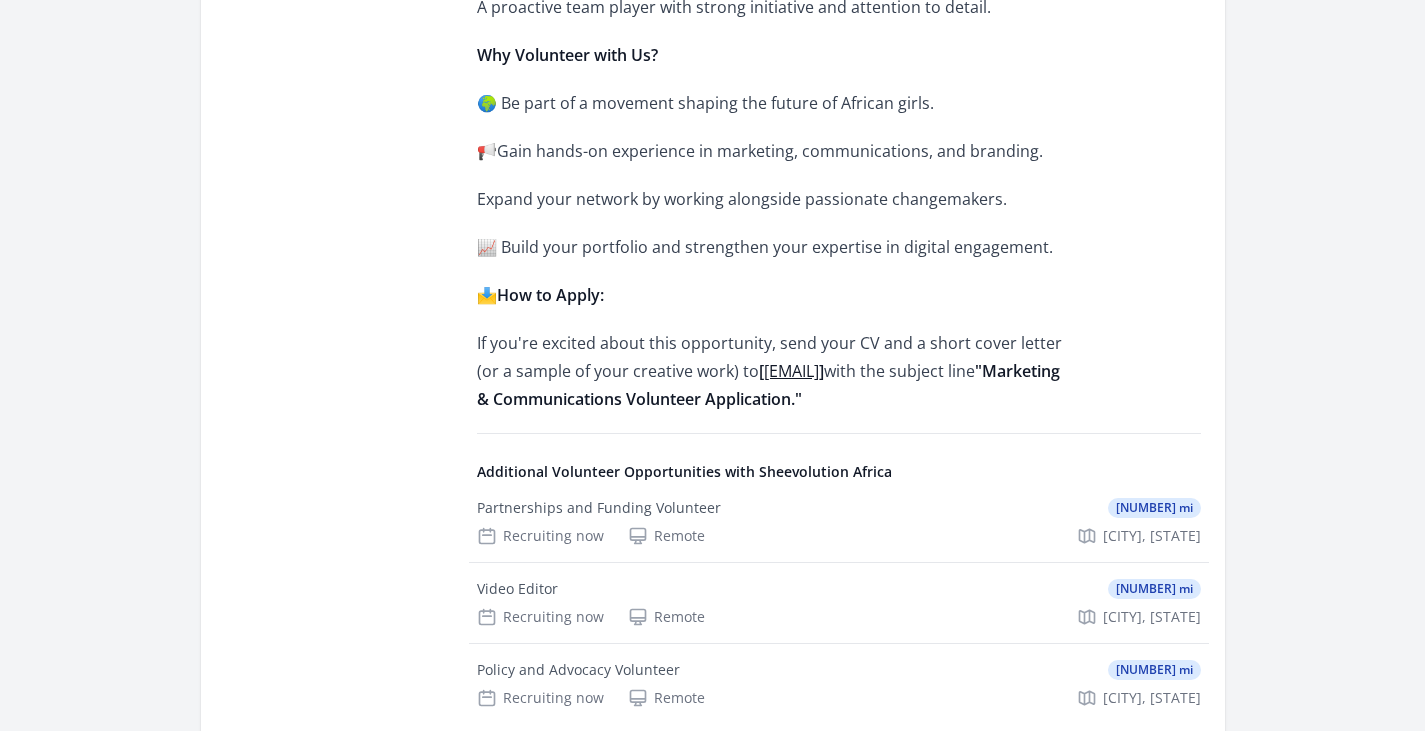 scroll, scrollTop: 1591, scrollLeft: 0, axis: vertical 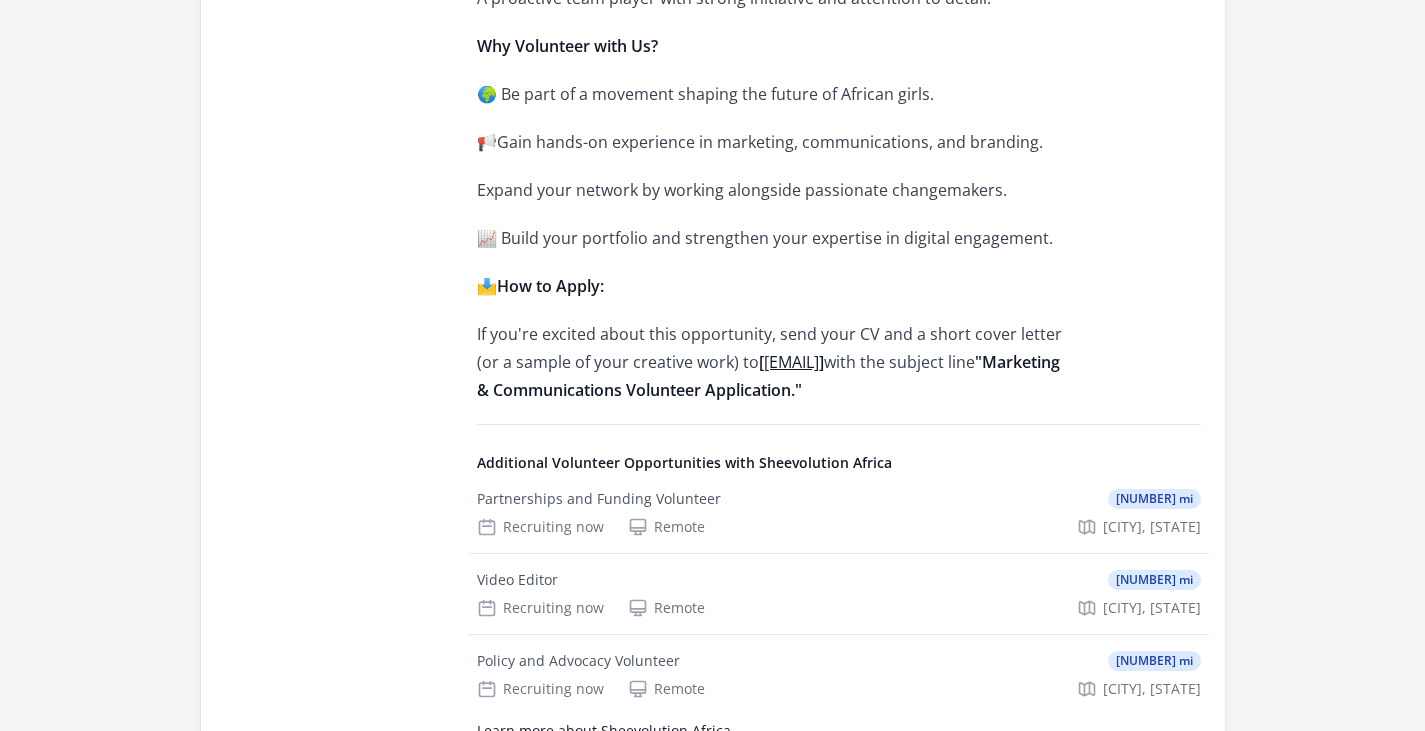 click on "[EMAIL]" at bounding box center [791, 362] 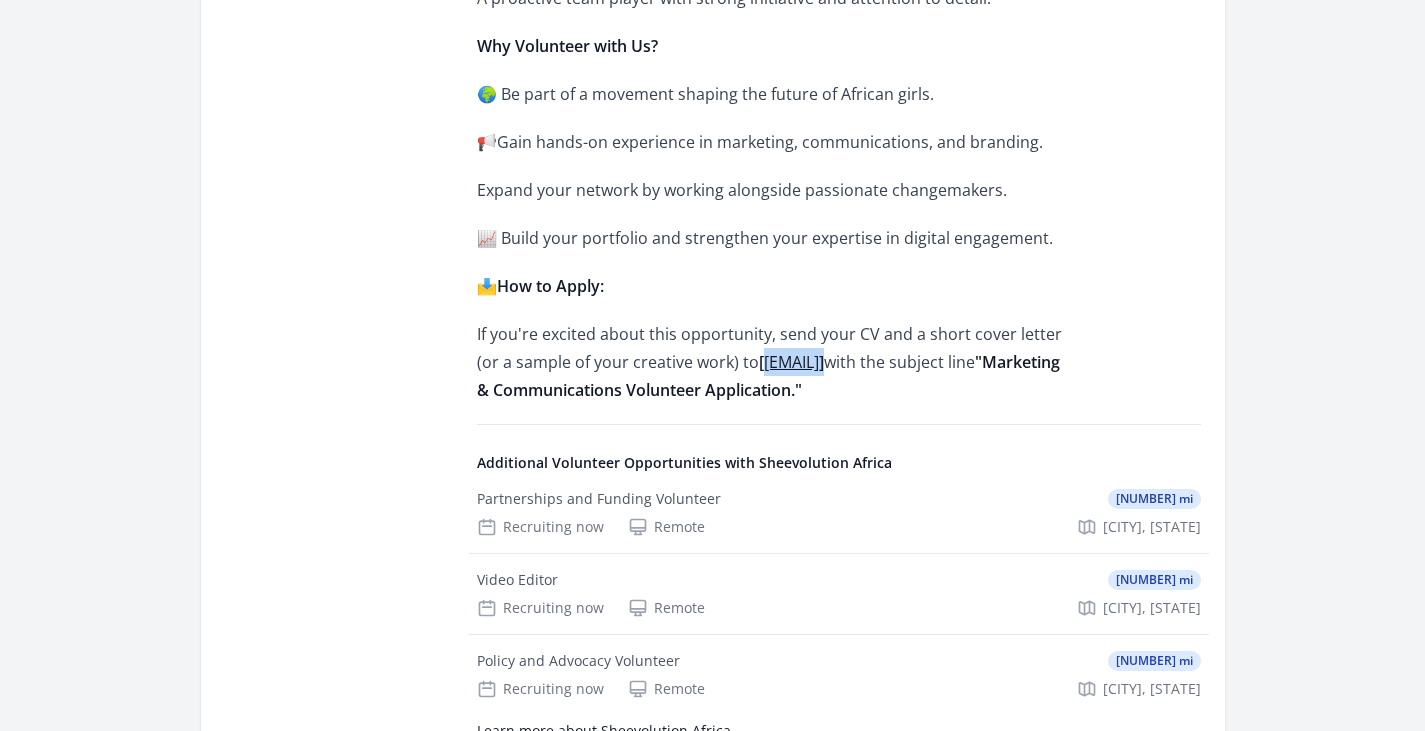 drag, startPoint x: 766, startPoint y: 284, endPoint x: 1022, endPoint y: 296, distance: 256.2811 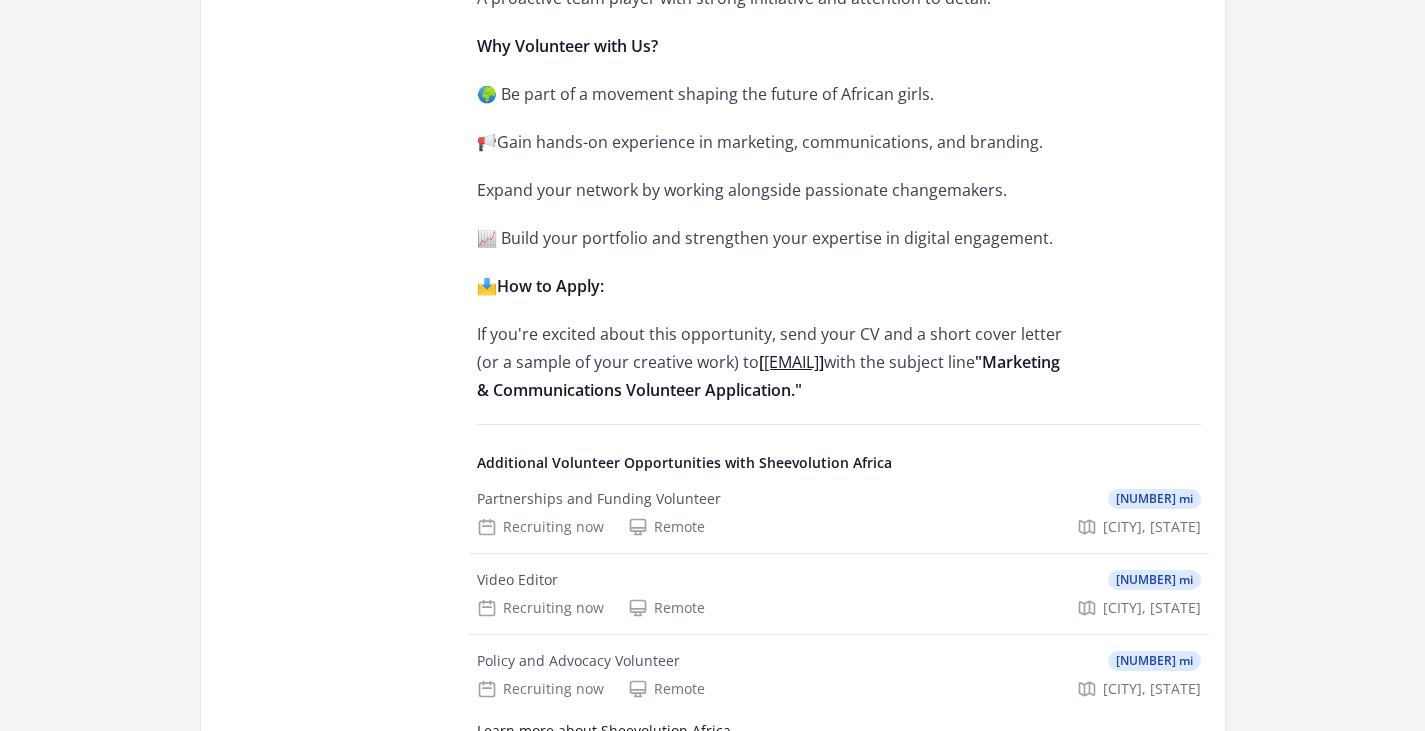 click on "About this Opportunity
Are you passionate about amplifying impact-driven initiatives? Do you have a flair for storytelling, digital engagement, and brand communication? Join  Sheevolution Africa  as a  Marketing & Communications Volunteer  and help us heighten visibility, increase engagement, and expand our digital footprint across all platforms! About Sheevolution Africa Sheevolution Africa is committed to empowering marginalized girls in public schools through leadership development, entrepreneurship, and advocacy. Our programs—such as the Leadership Growth Club and Be a Leader Africa—equip adolescent girls with self-leadership skills, business opportunities, and a platform to drive change in their communities. Your Role & Responsibilities As a  Marketing & Communications Volunteer , you will: Develop and implement digital marketing strategies to boost engagement. 📩  How to Apply:" at bounding box center (839, -182) 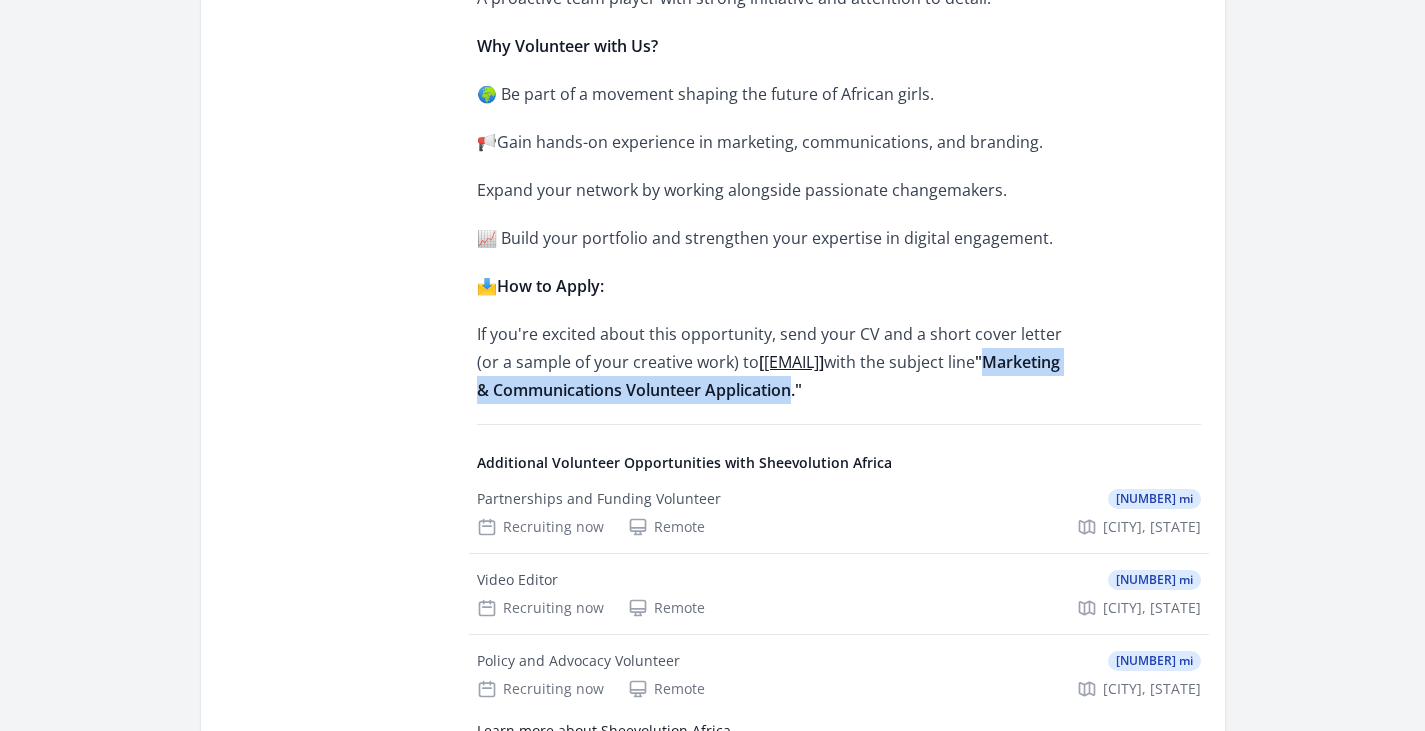 drag, startPoint x: 601, startPoint y: 316, endPoint x: 1004, endPoint y: 319, distance: 403.01117 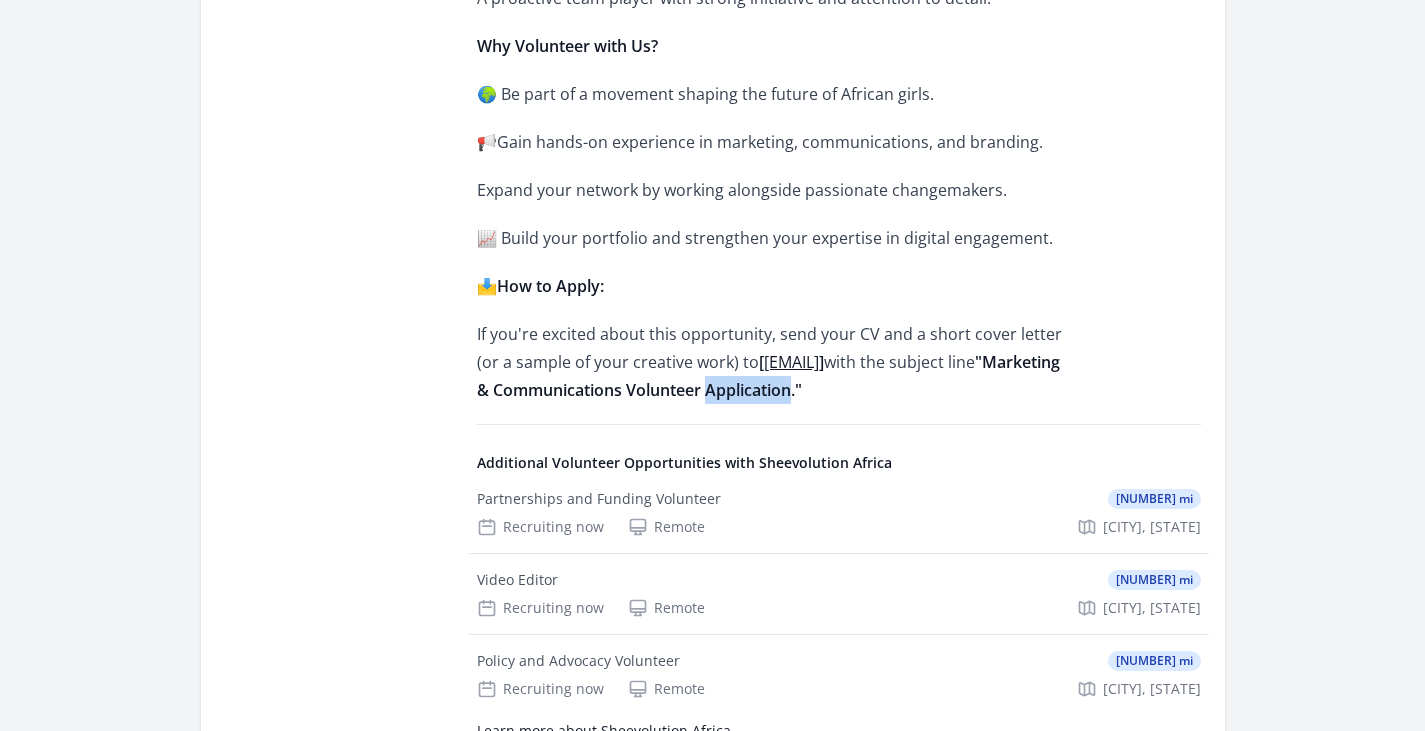 click on ""Marketing & Communications Volunteer Application."" at bounding box center [768, 376] 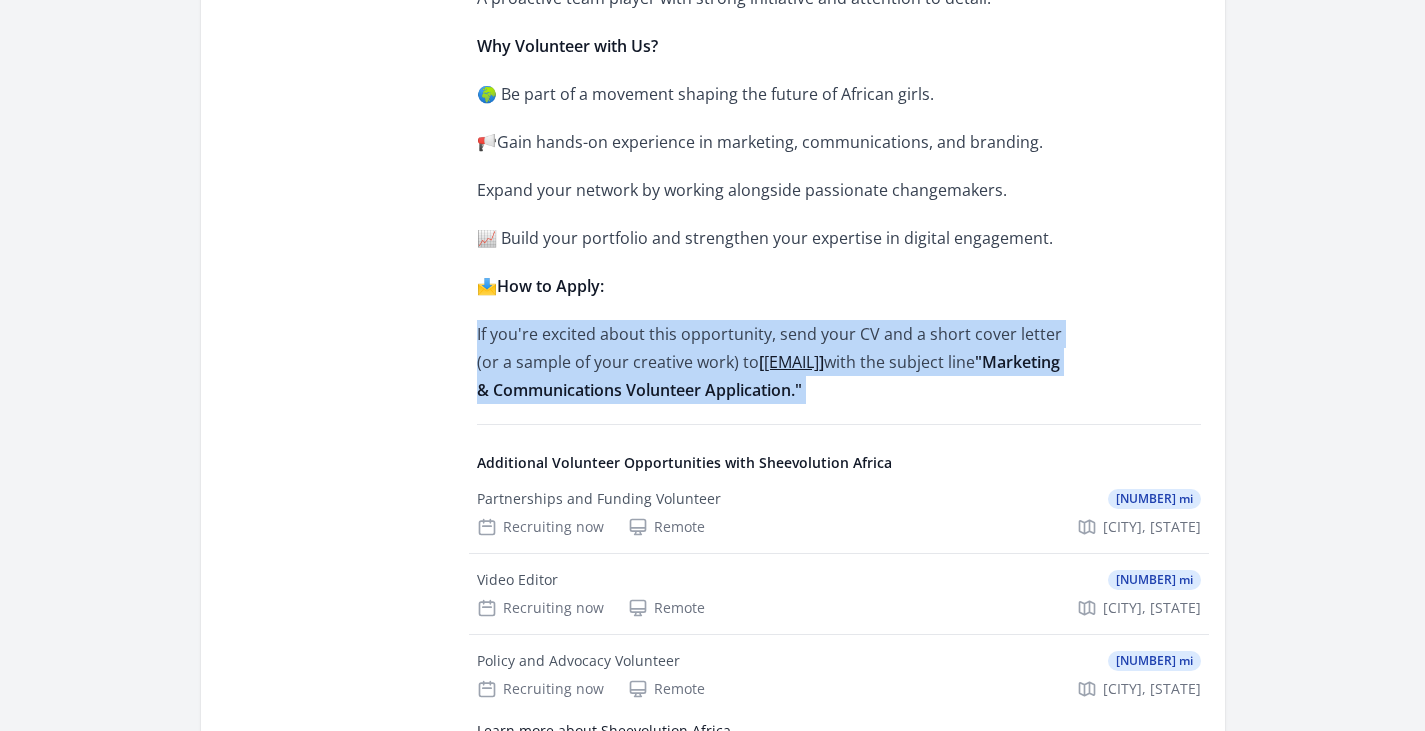 click on ""Marketing & Communications Volunteer Application."" at bounding box center (768, 376) 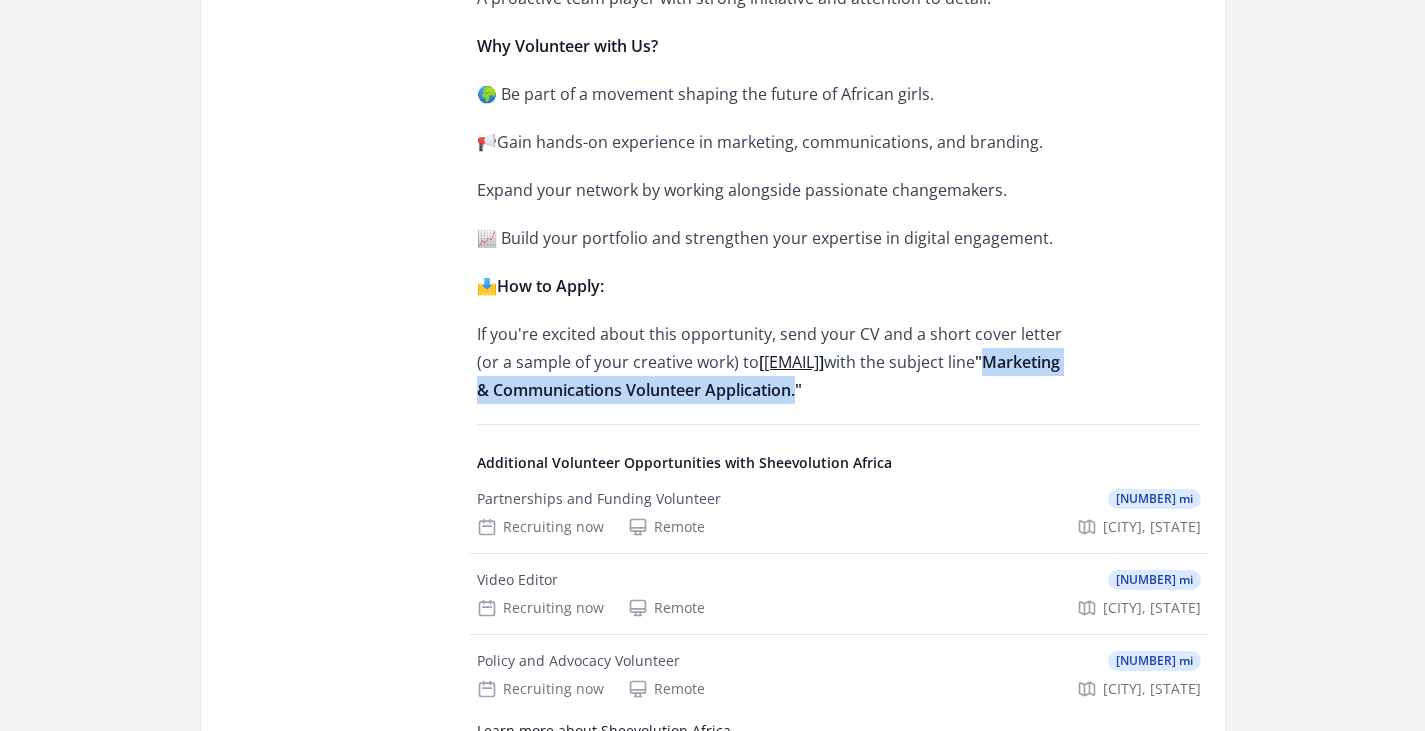 drag, startPoint x: 603, startPoint y: 313, endPoint x: 1010, endPoint y: 308, distance: 407.0307 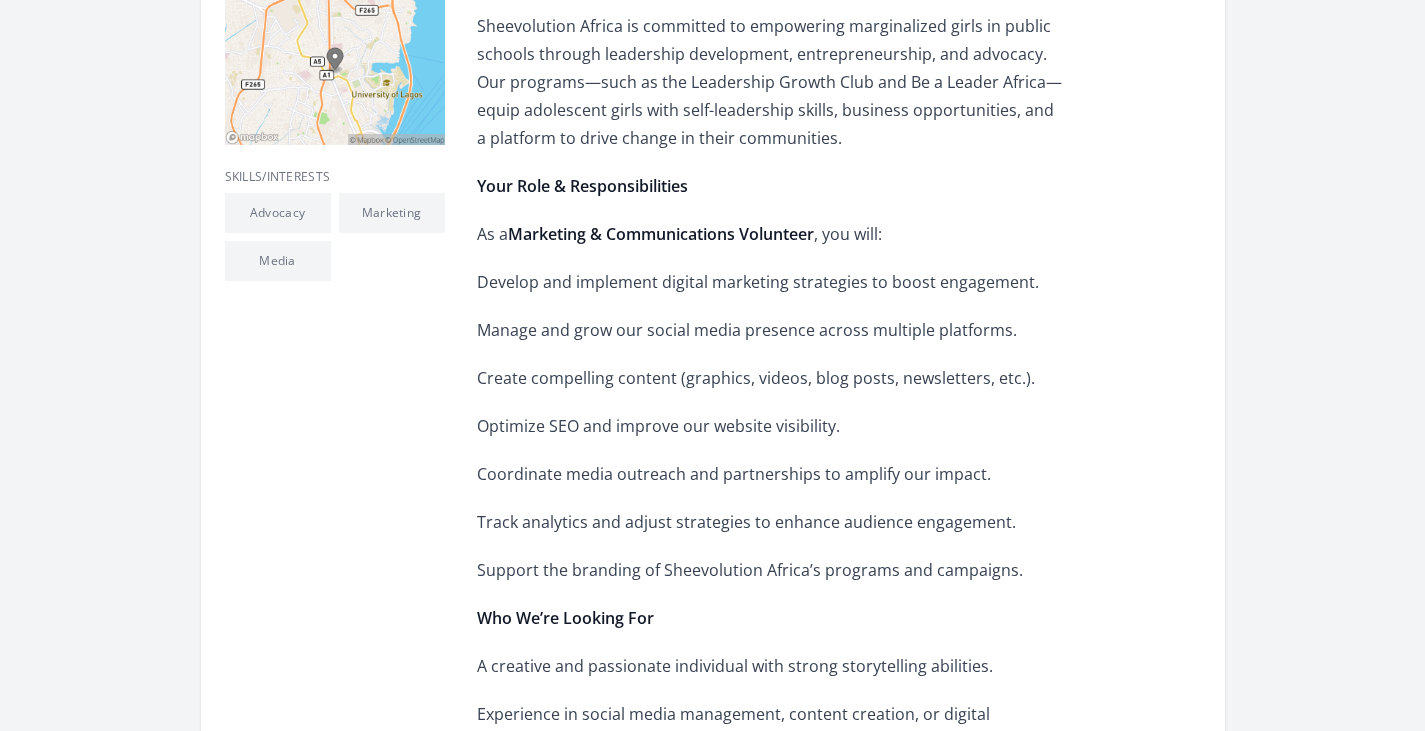 scroll, scrollTop: 655, scrollLeft: 0, axis: vertical 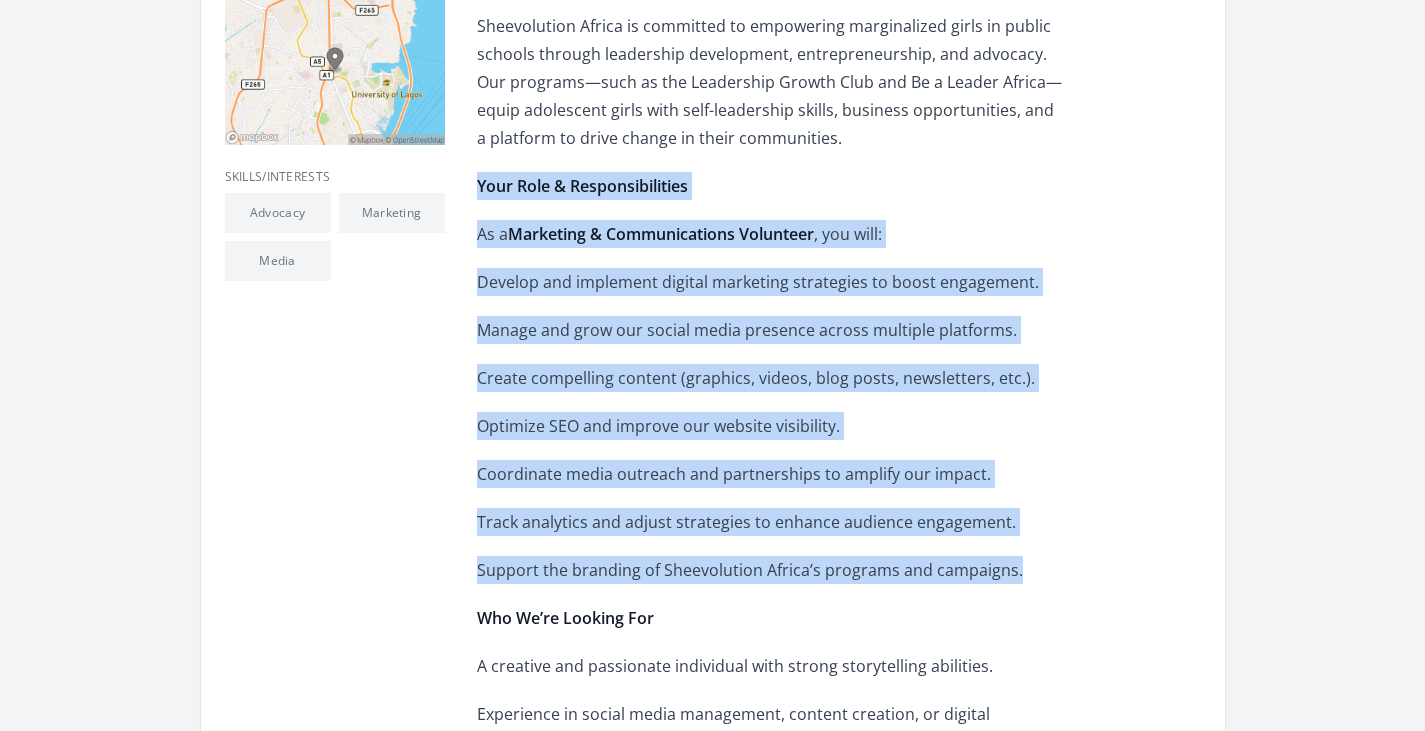 drag, startPoint x: 481, startPoint y: 138, endPoint x: 1021, endPoint y: 517, distance: 659.72797 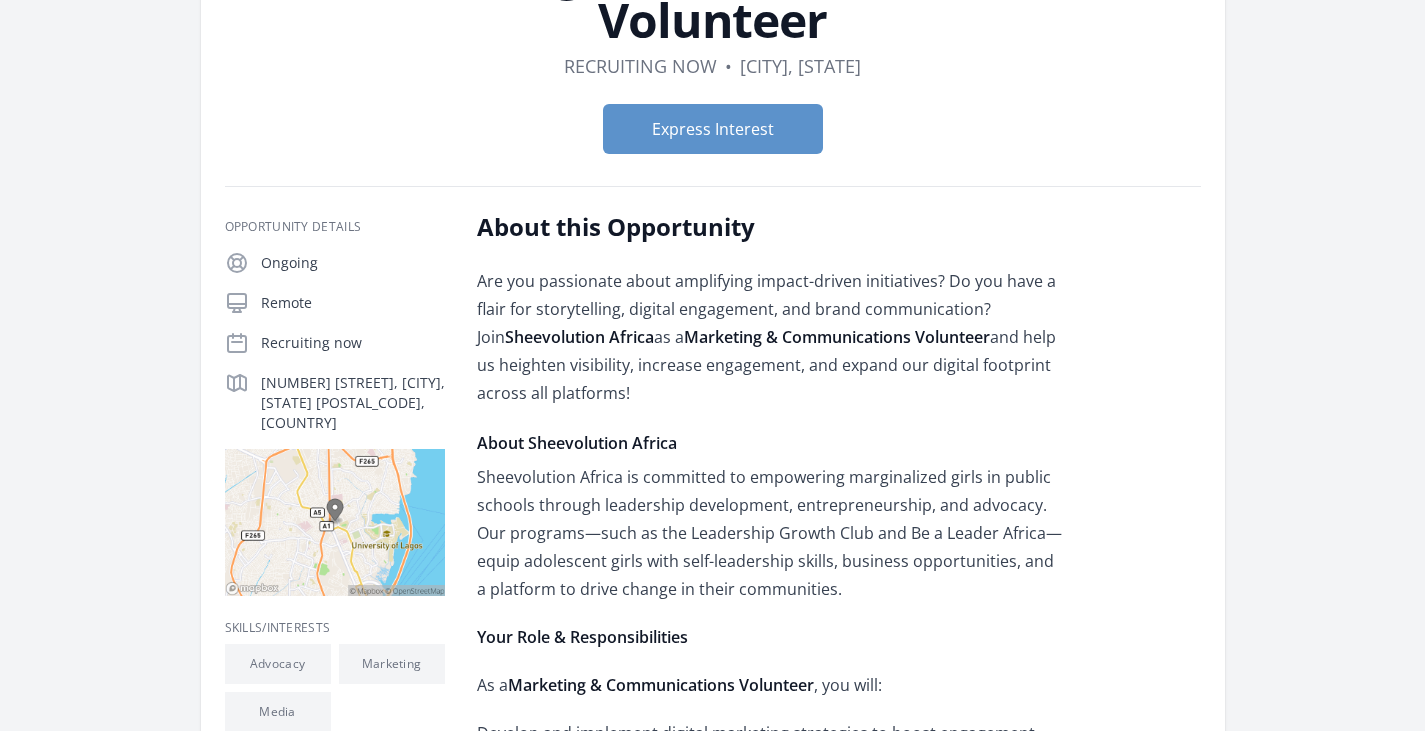 scroll, scrollTop: 200, scrollLeft: 0, axis: vertical 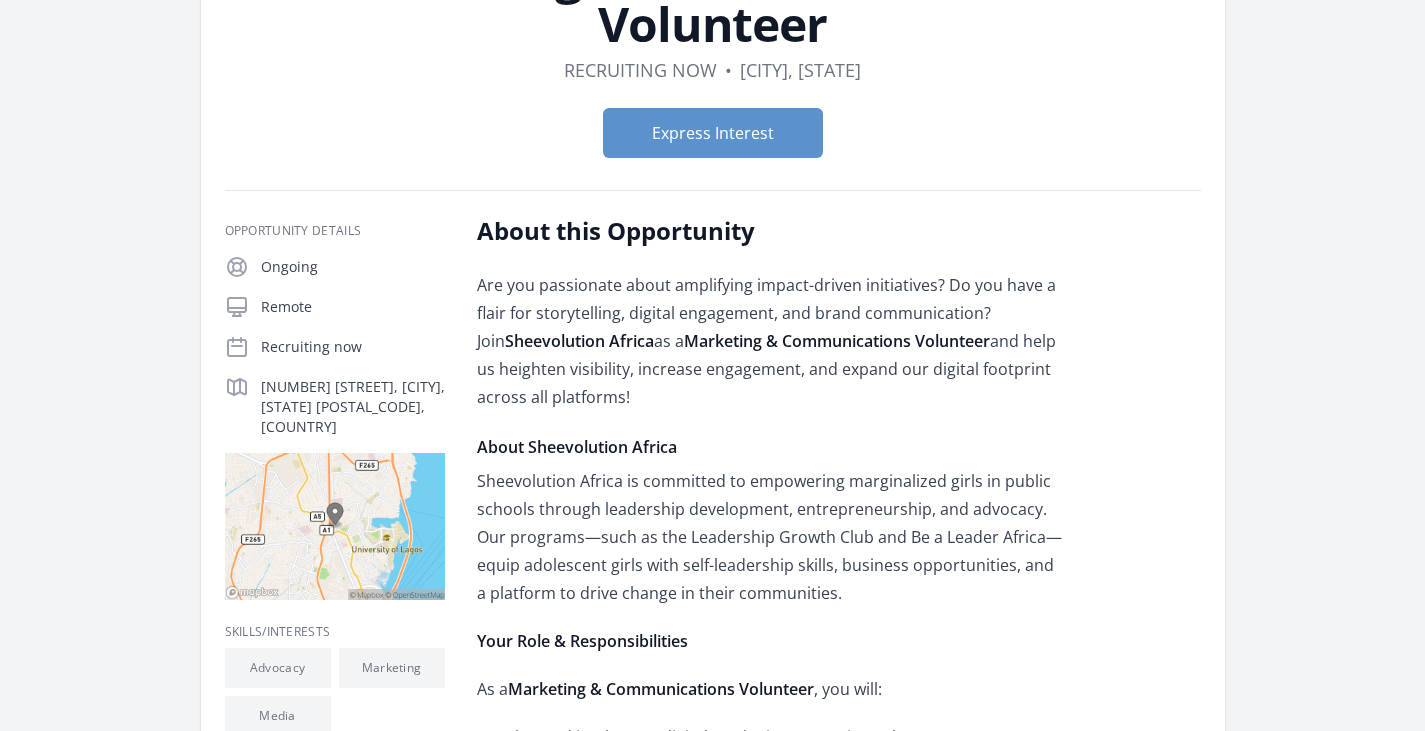 click on "About Sheevolution Africa" at bounding box center (577, 447) 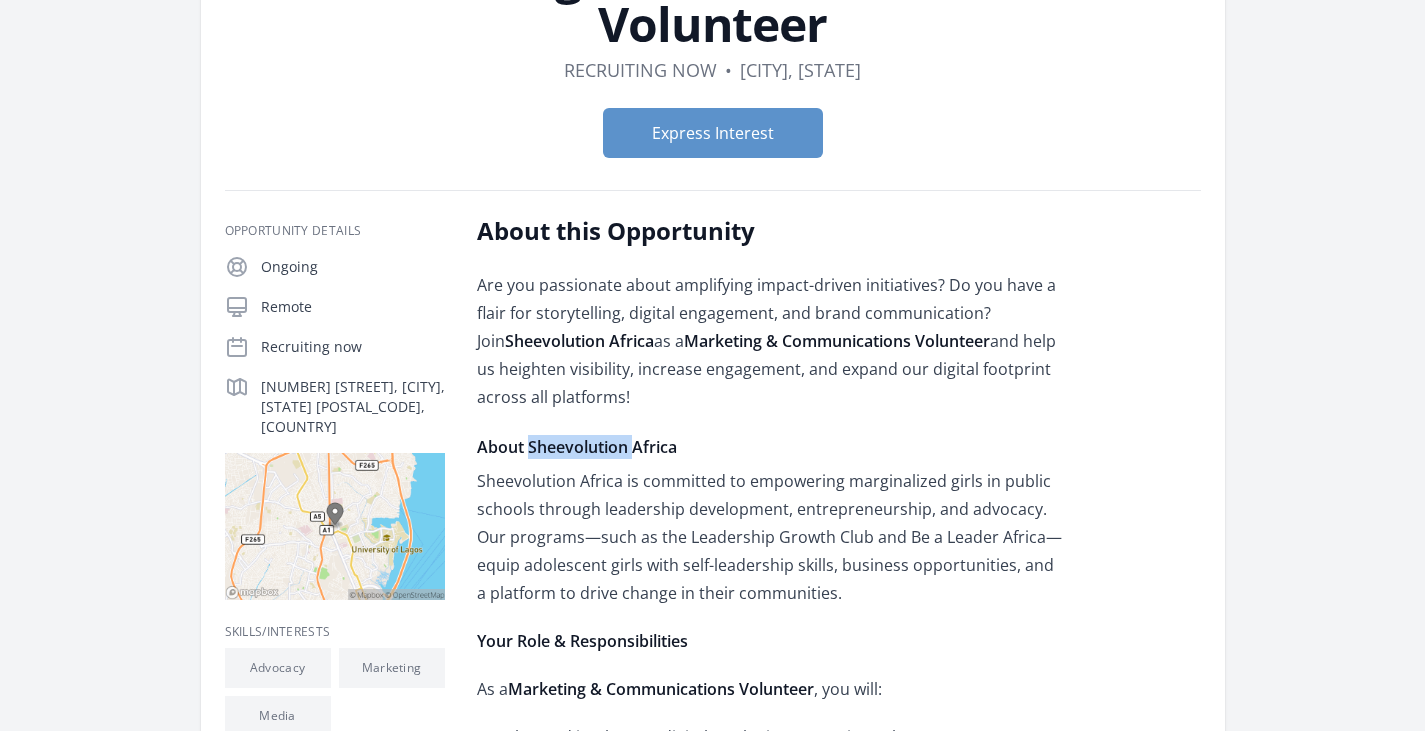 click on "About Sheevolution Africa" at bounding box center (577, 447) 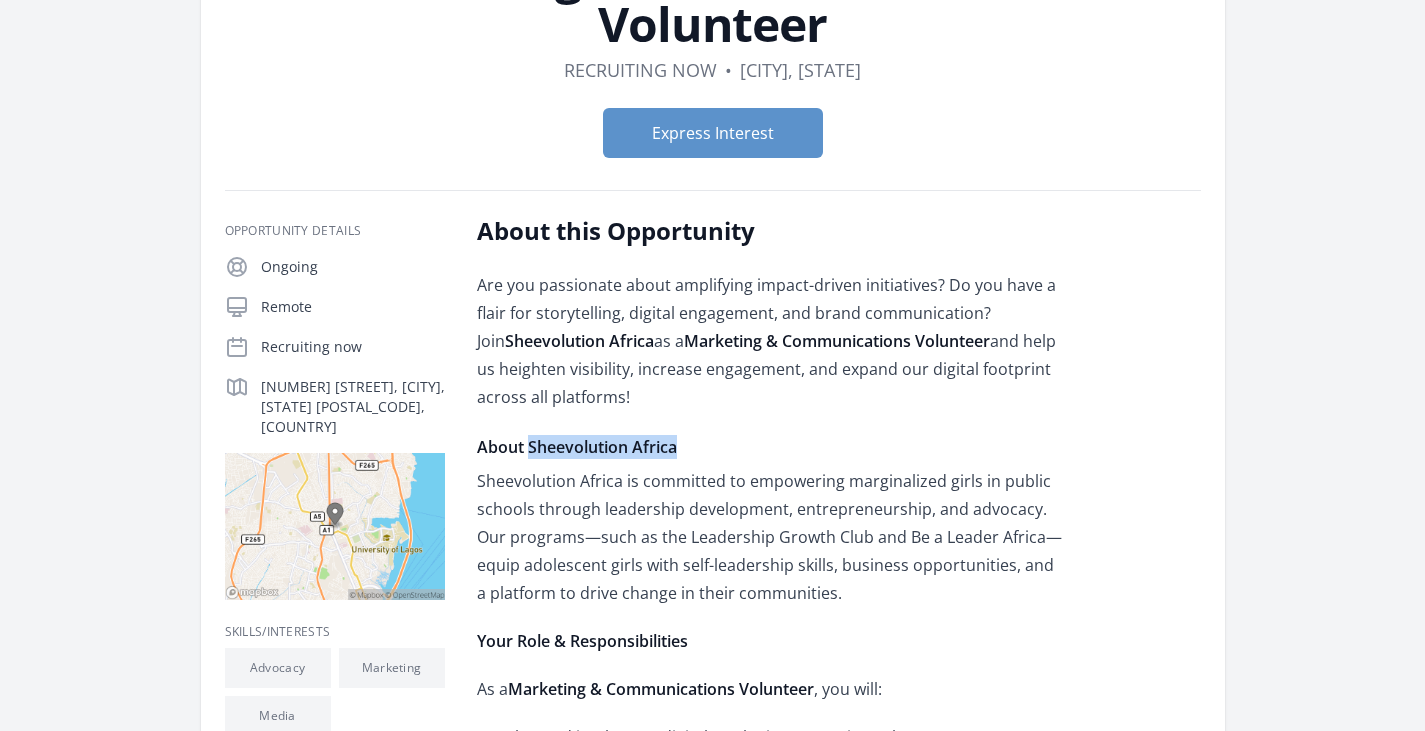 drag, startPoint x: 529, startPoint y: 393, endPoint x: 680, endPoint y: 393, distance: 151 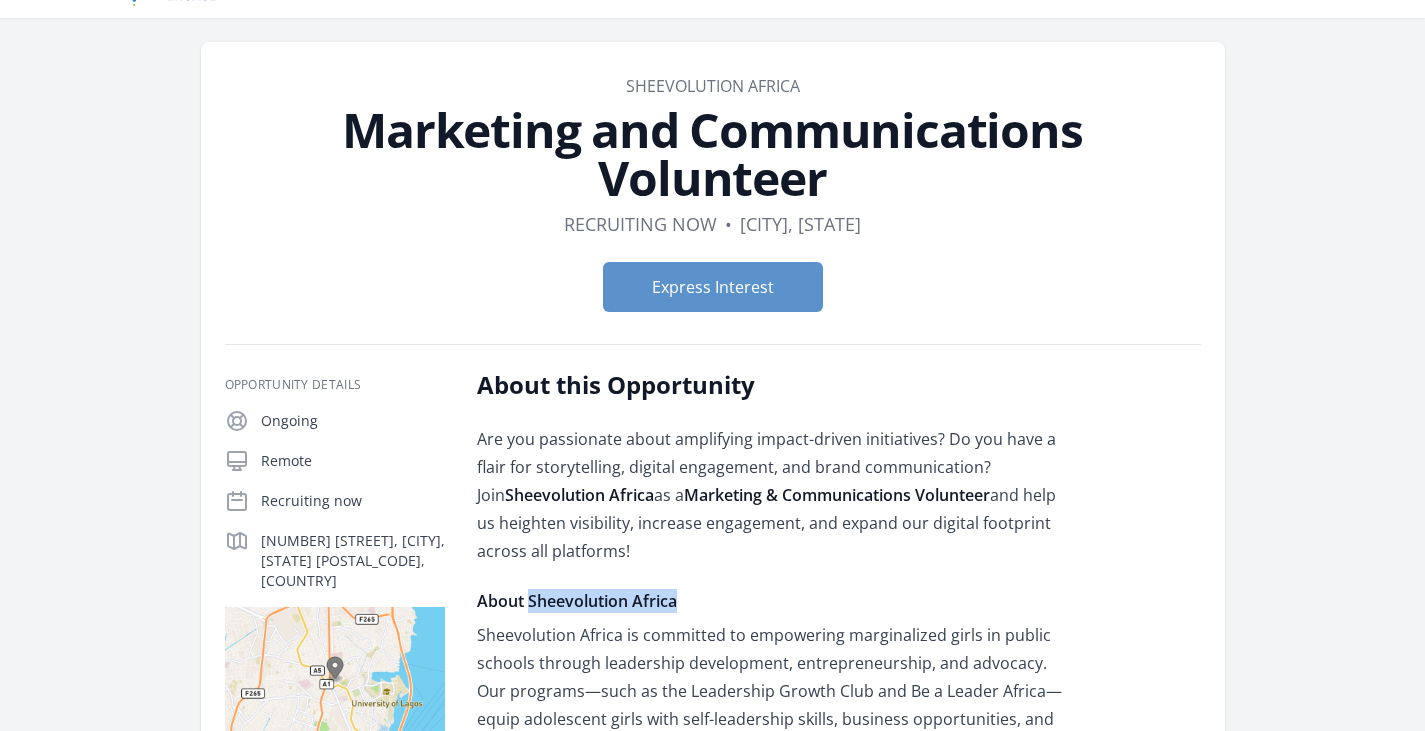 scroll, scrollTop: 0, scrollLeft: 0, axis: both 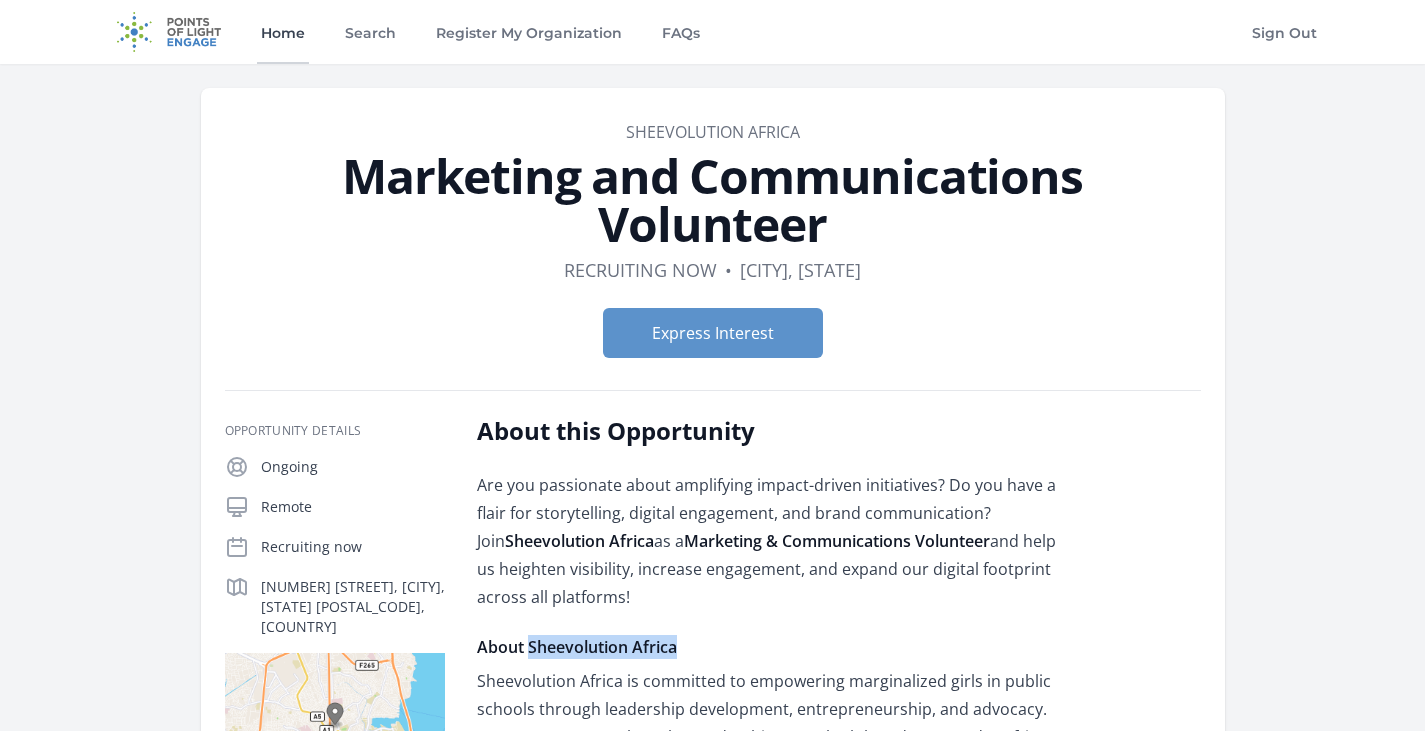 click on "Home" at bounding box center [283, 32] 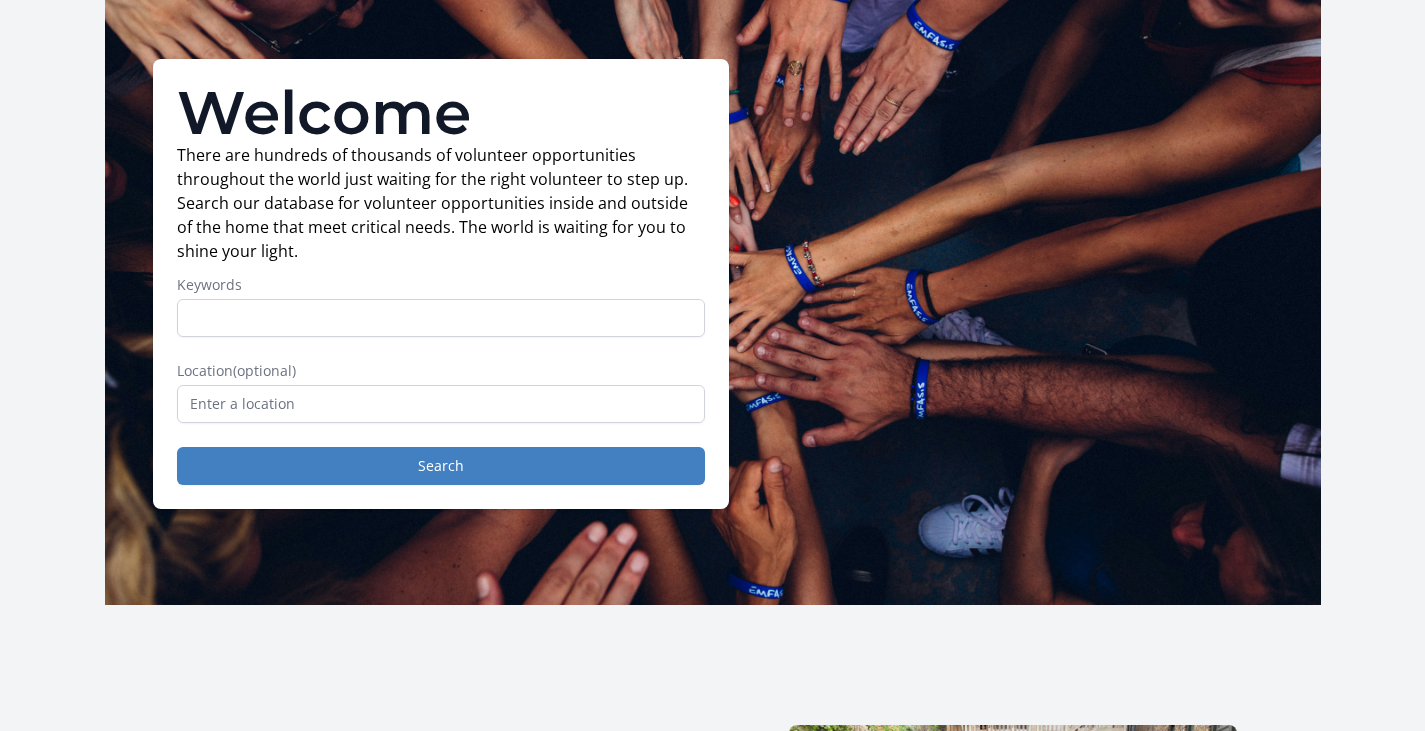 scroll, scrollTop: 0, scrollLeft: 0, axis: both 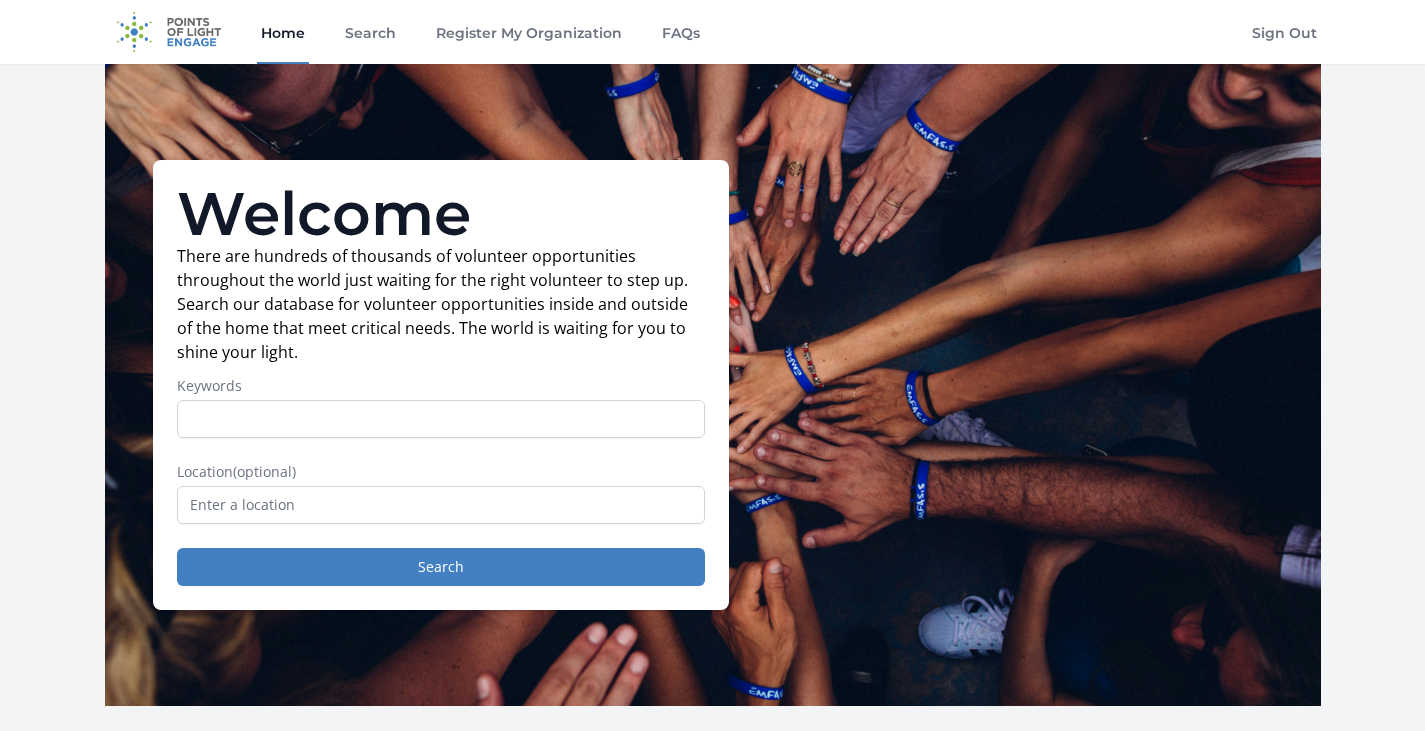 click on "Home" at bounding box center (283, 32) 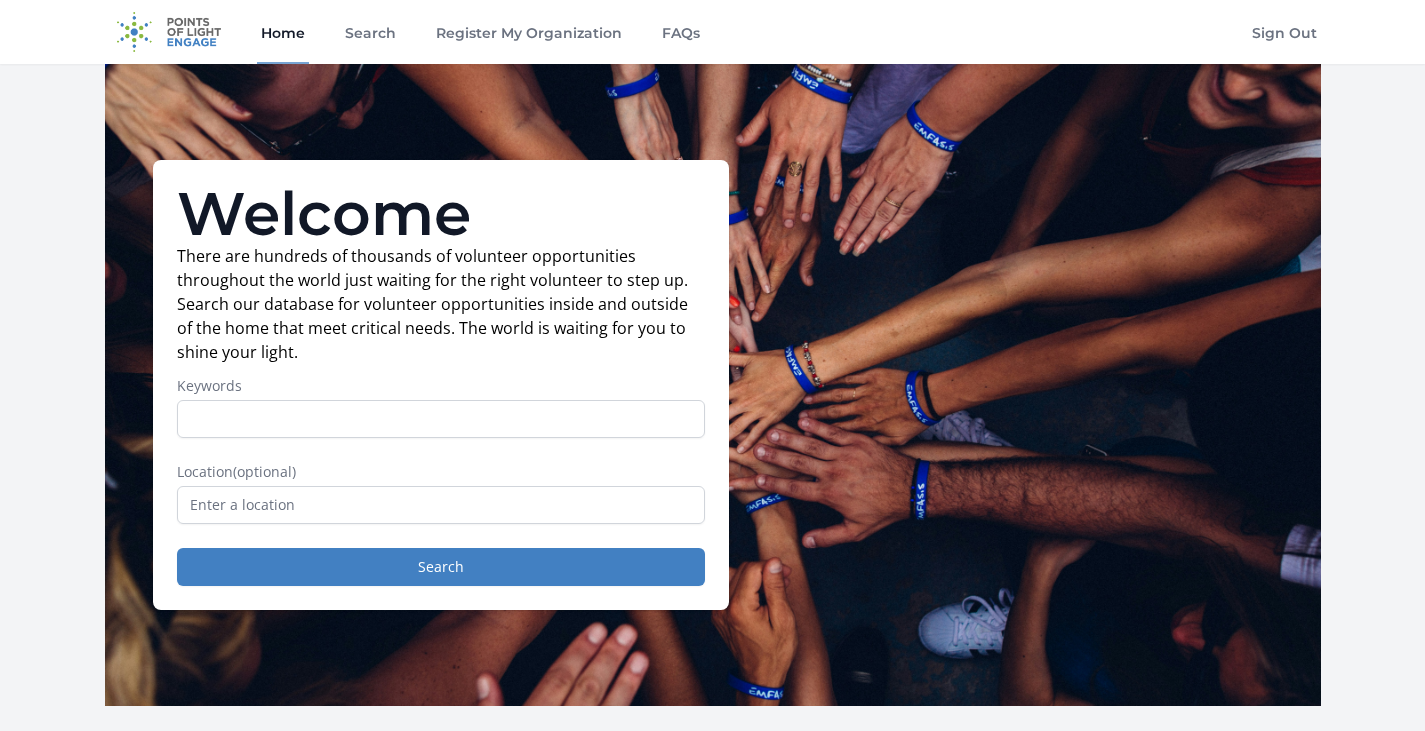 scroll, scrollTop: 0, scrollLeft: 0, axis: both 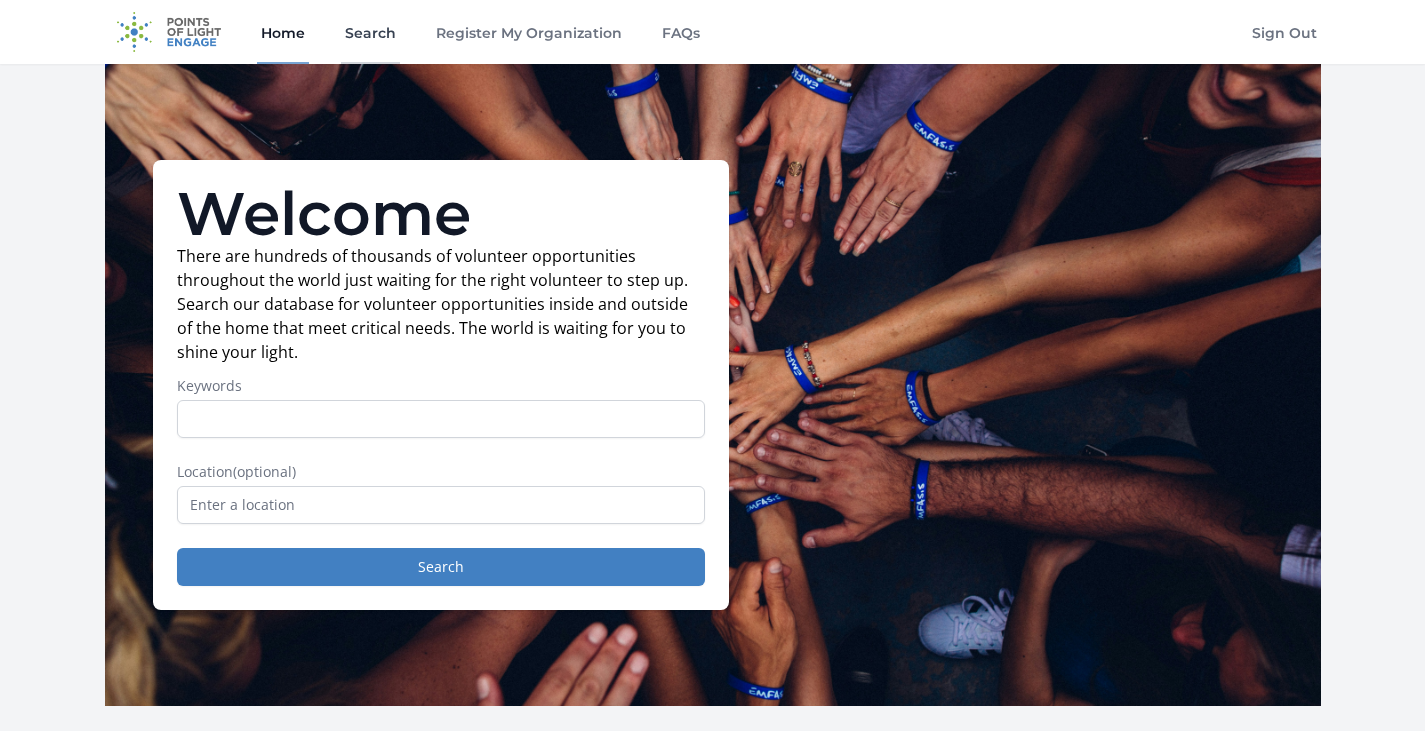 click on "Search" at bounding box center [370, 32] 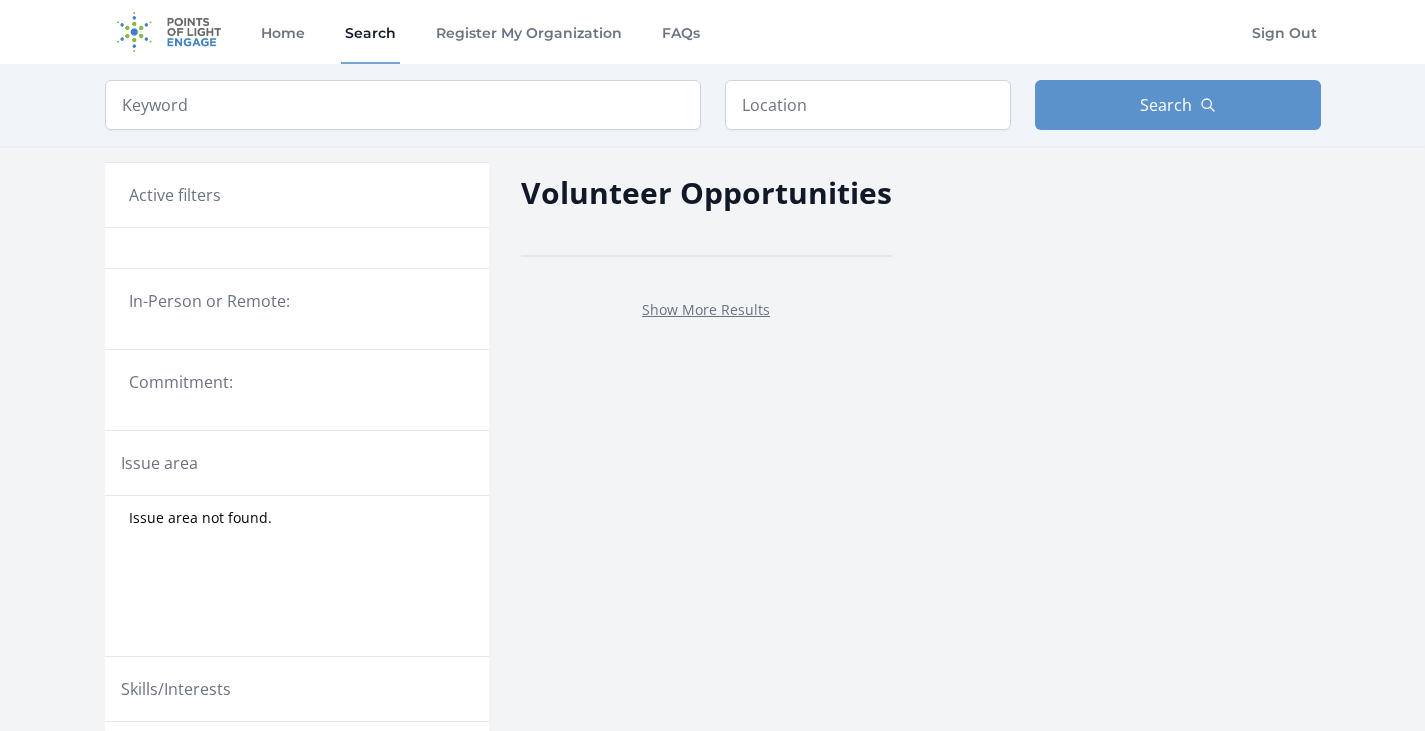 scroll, scrollTop: 0, scrollLeft: 0, axis: both 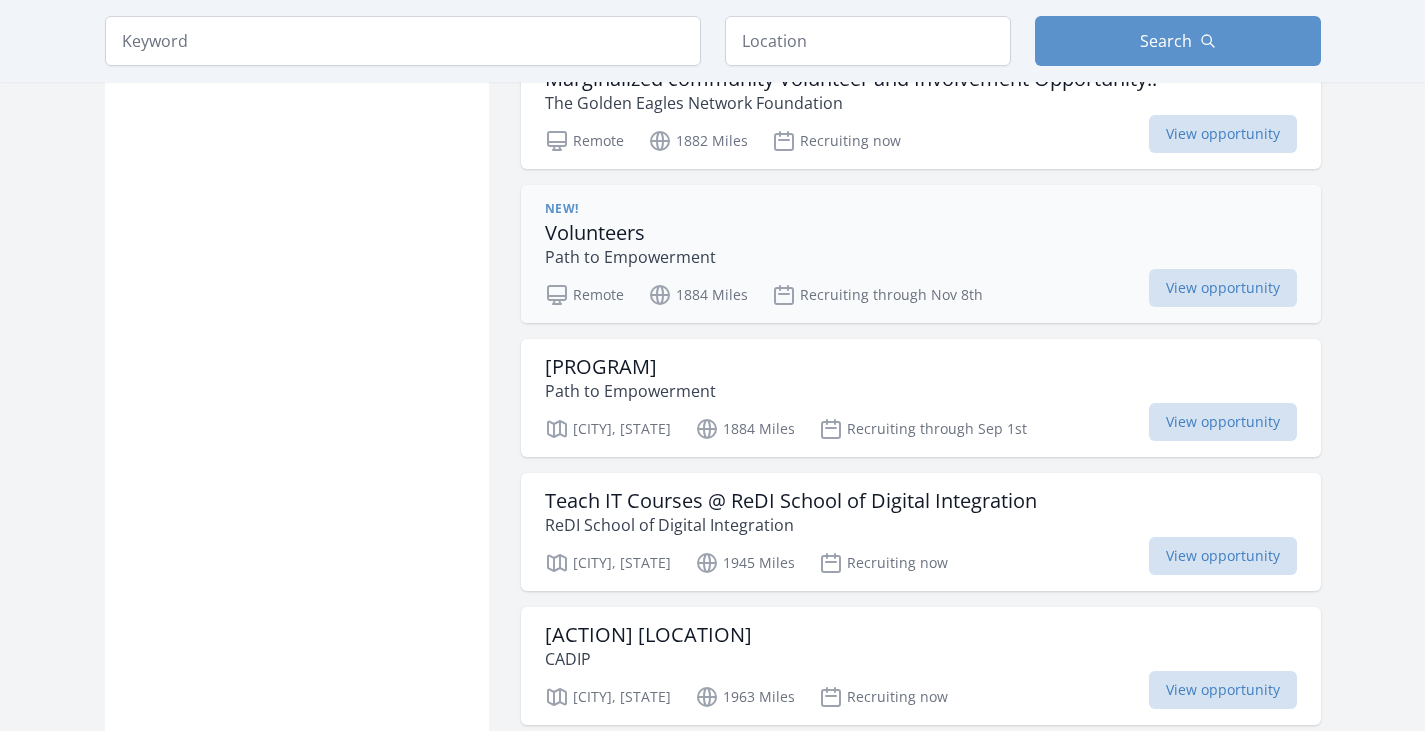 click on "New!
Volunteers
Path to Empowerment" at bounding box center [921, 235] 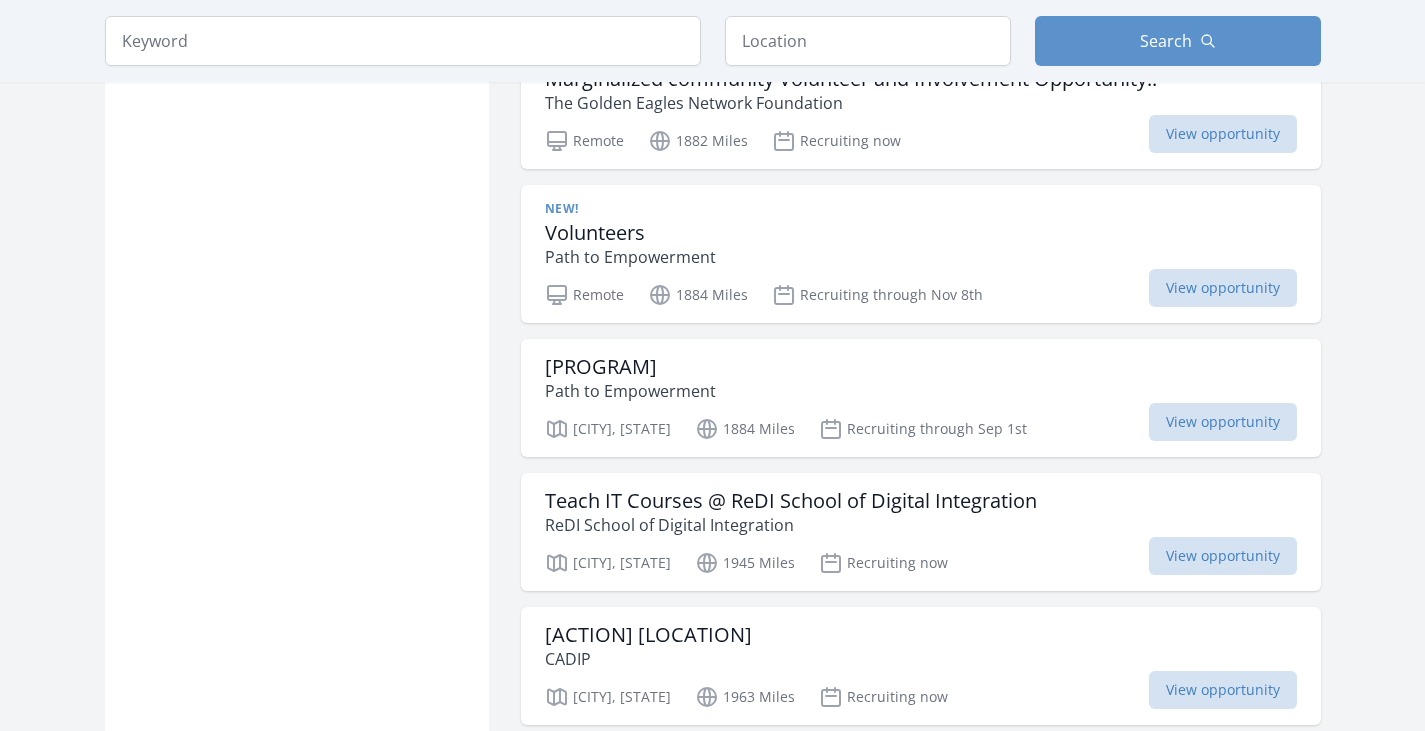 click on "Keyword
Location
Search" at bounding box center (713, 41) 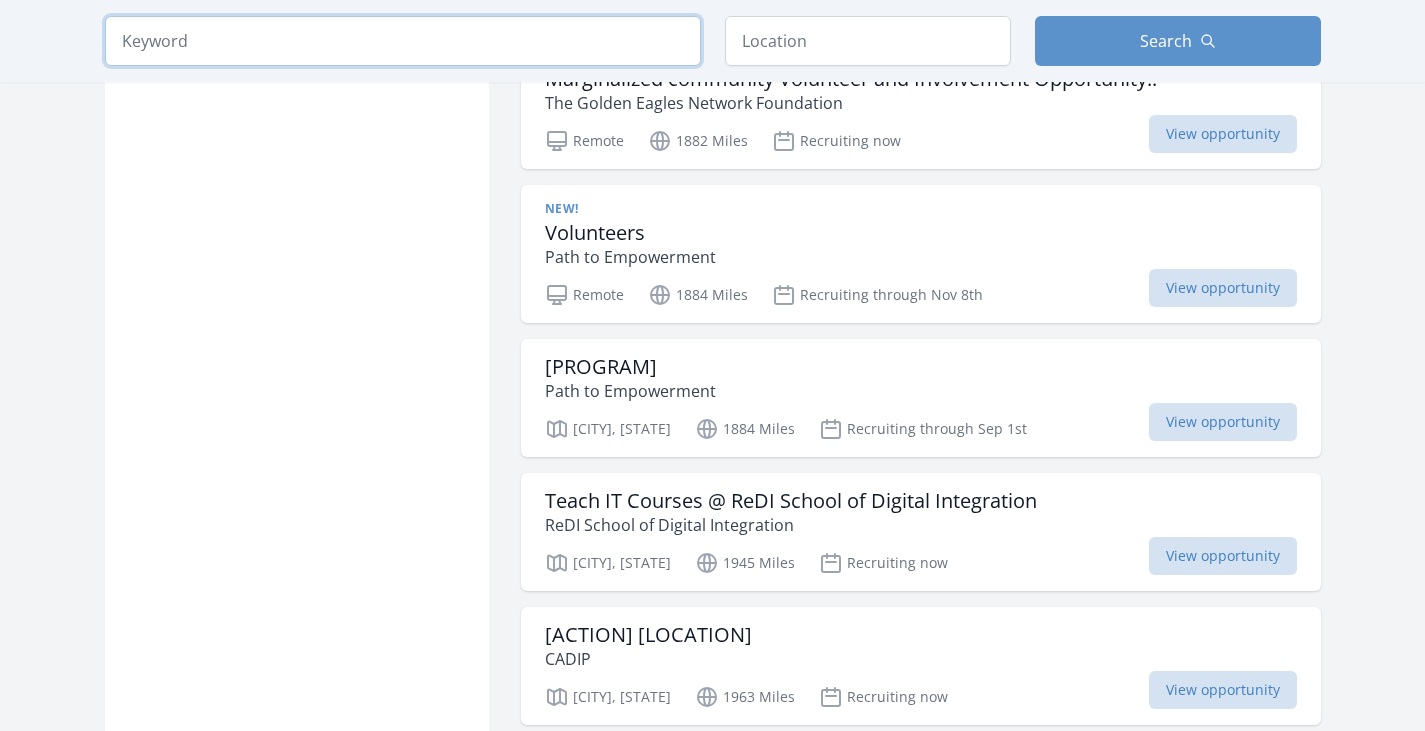 click at bounding box center (403, 41) 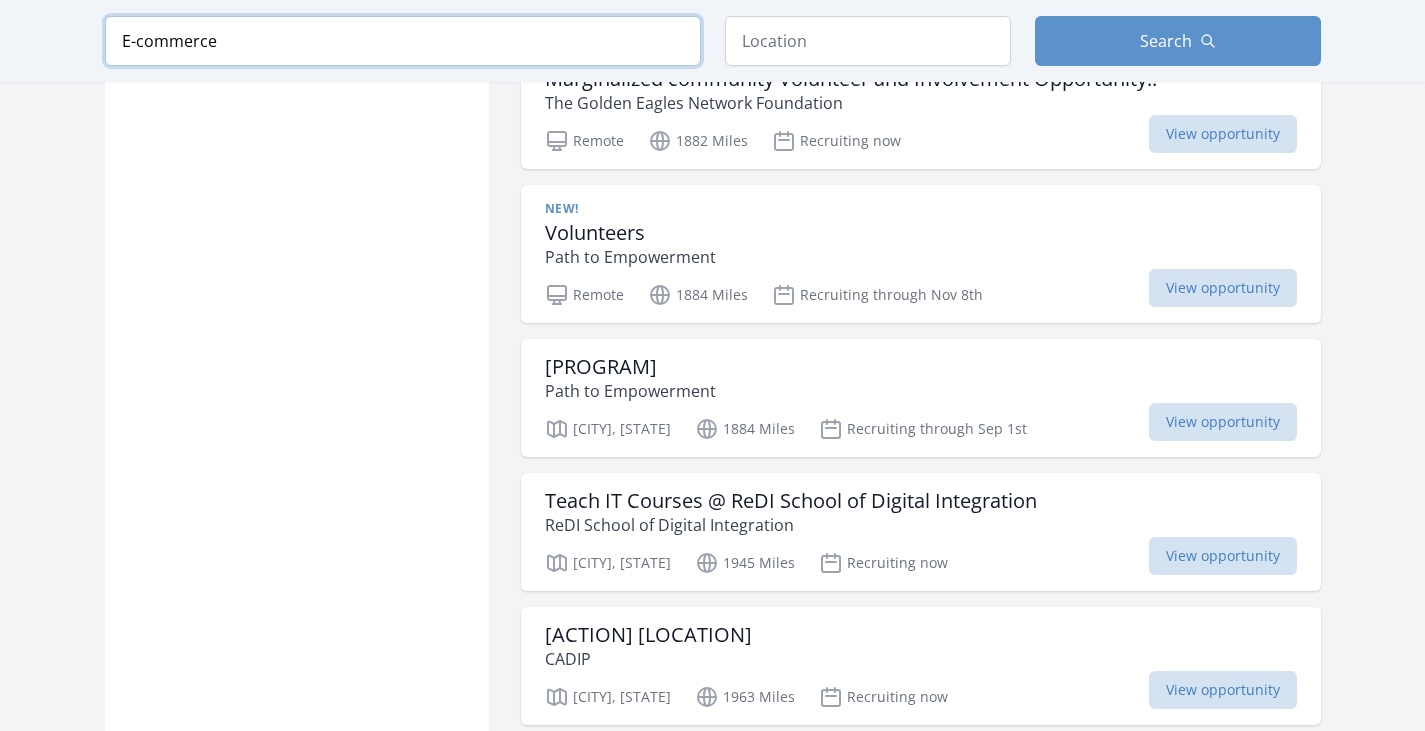 click at bounding box center (0, 0) 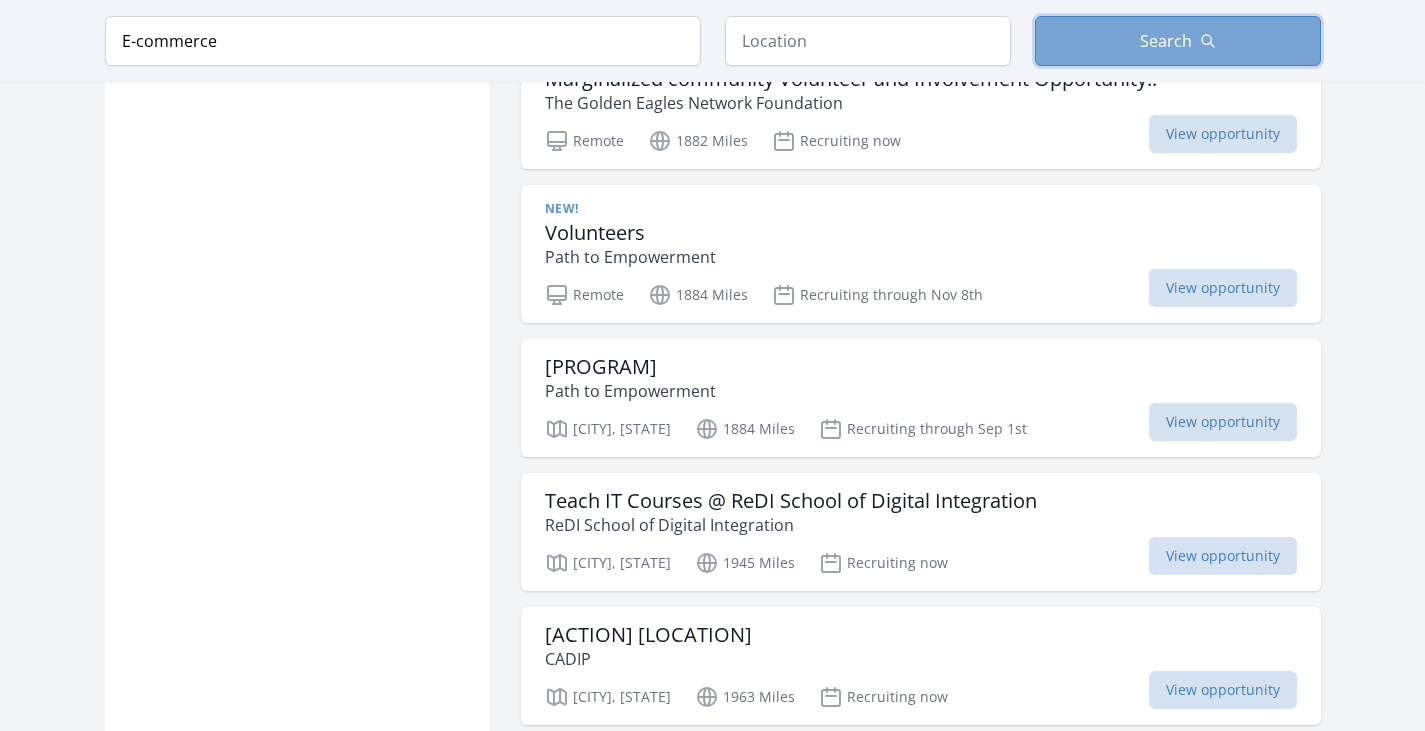 click on "Search" at bounding box center [1178, 41] 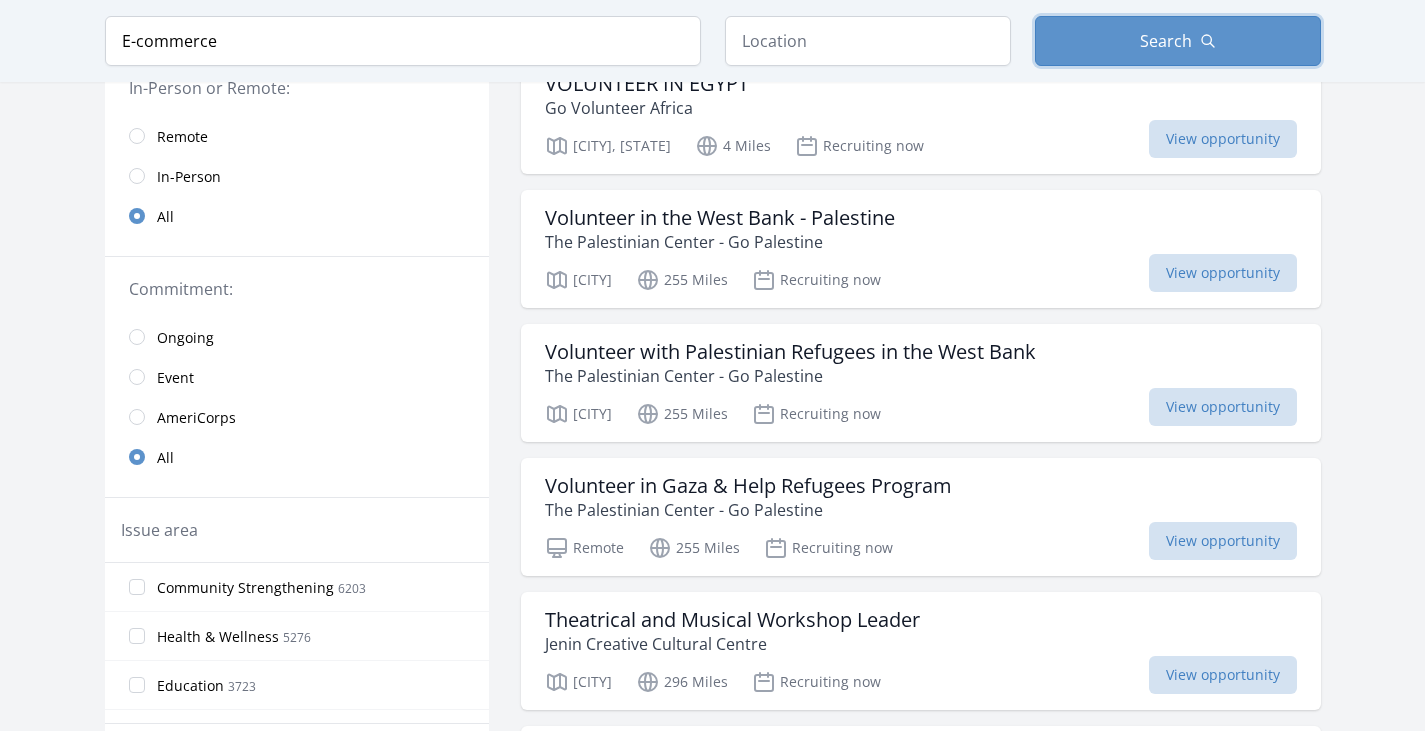 scroll, scrollTop: 0, scrollLeft: 0, axis: both 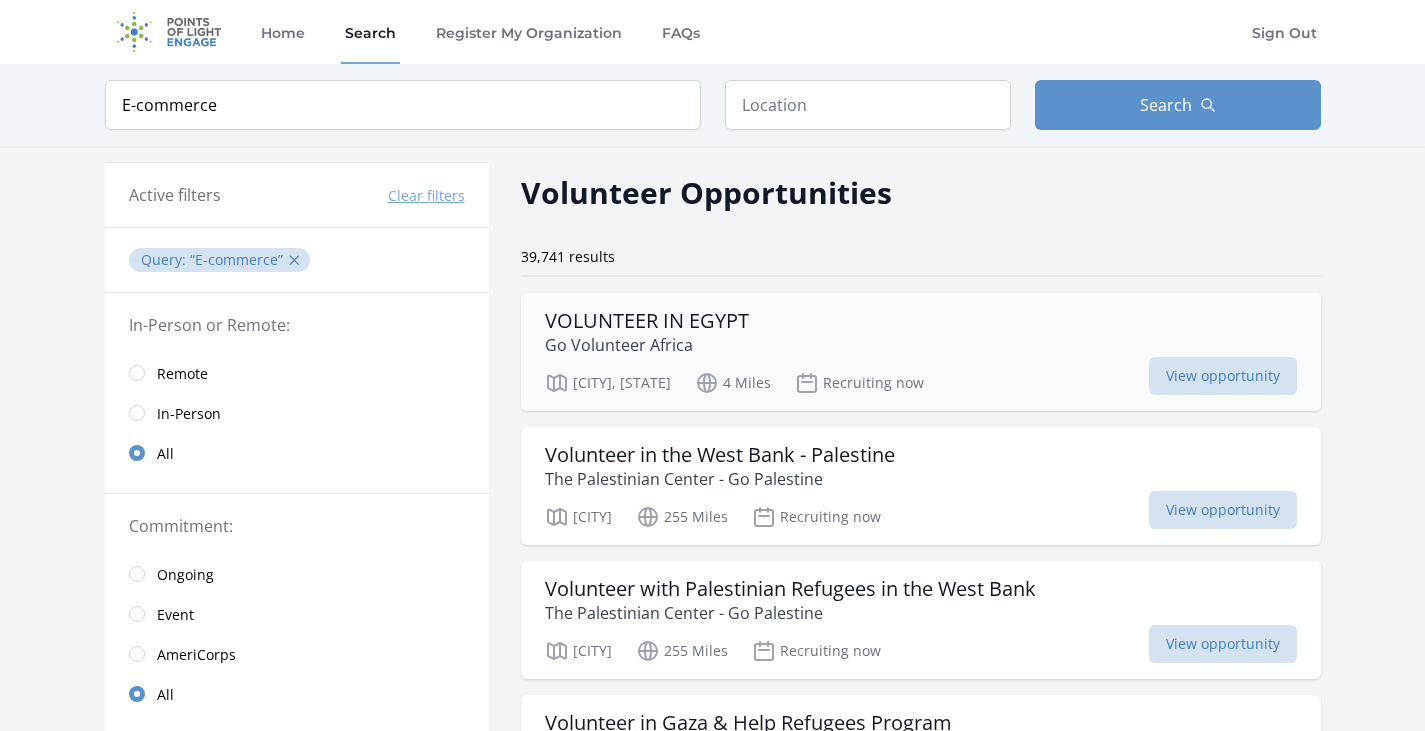 click on "VOLUNTEER IN EGYPT
Go Volunteer Africa" at bounding box center (921, 333) 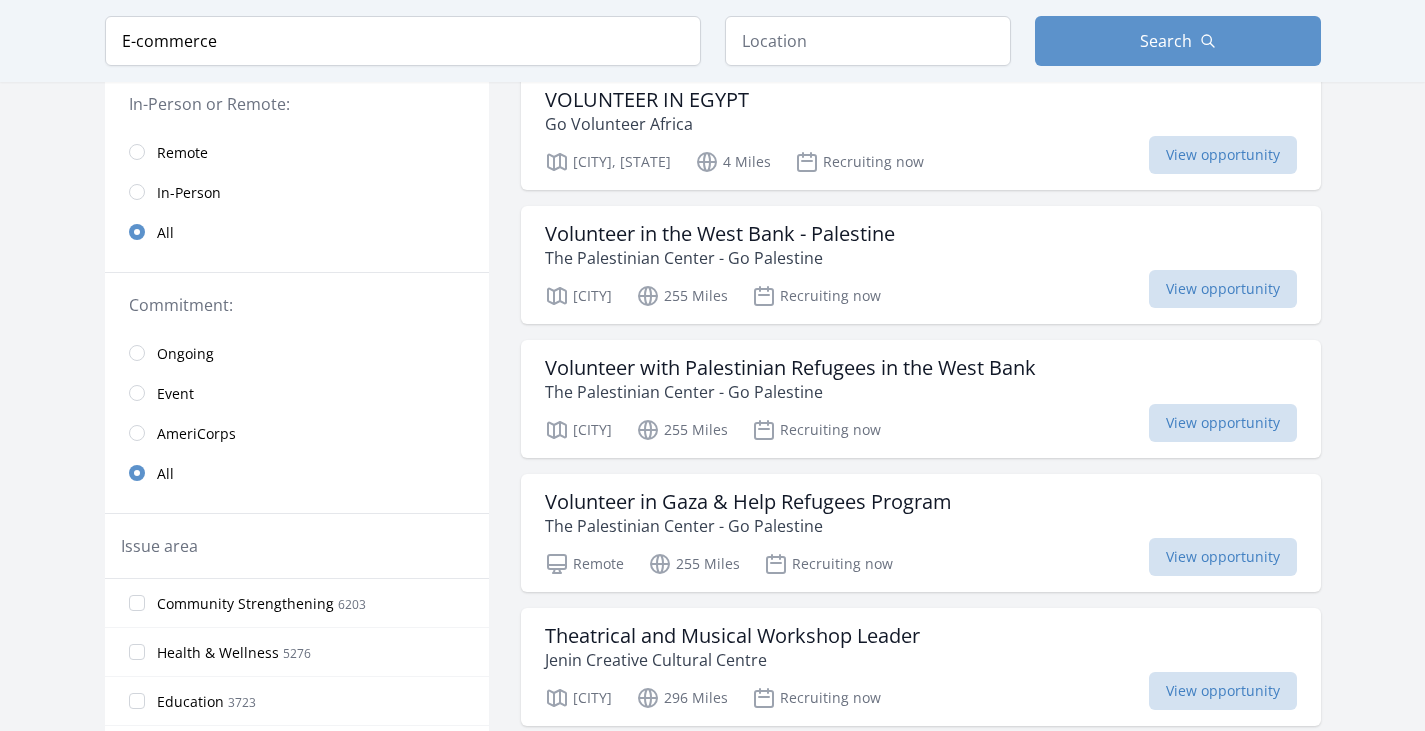 scroll, scrollTop: 0, scrollLeft: 0, axis: both 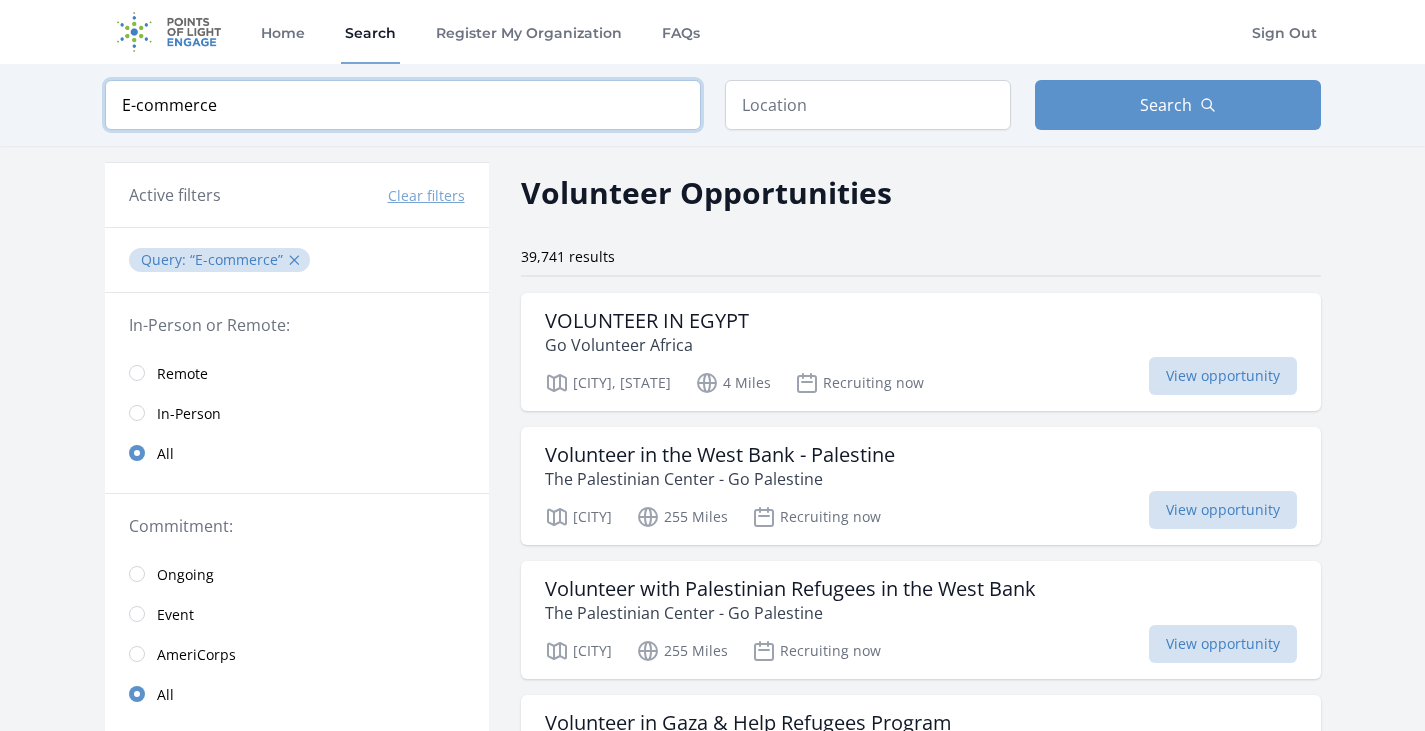 click on "E-commerce" at bounding box center [403, 105] 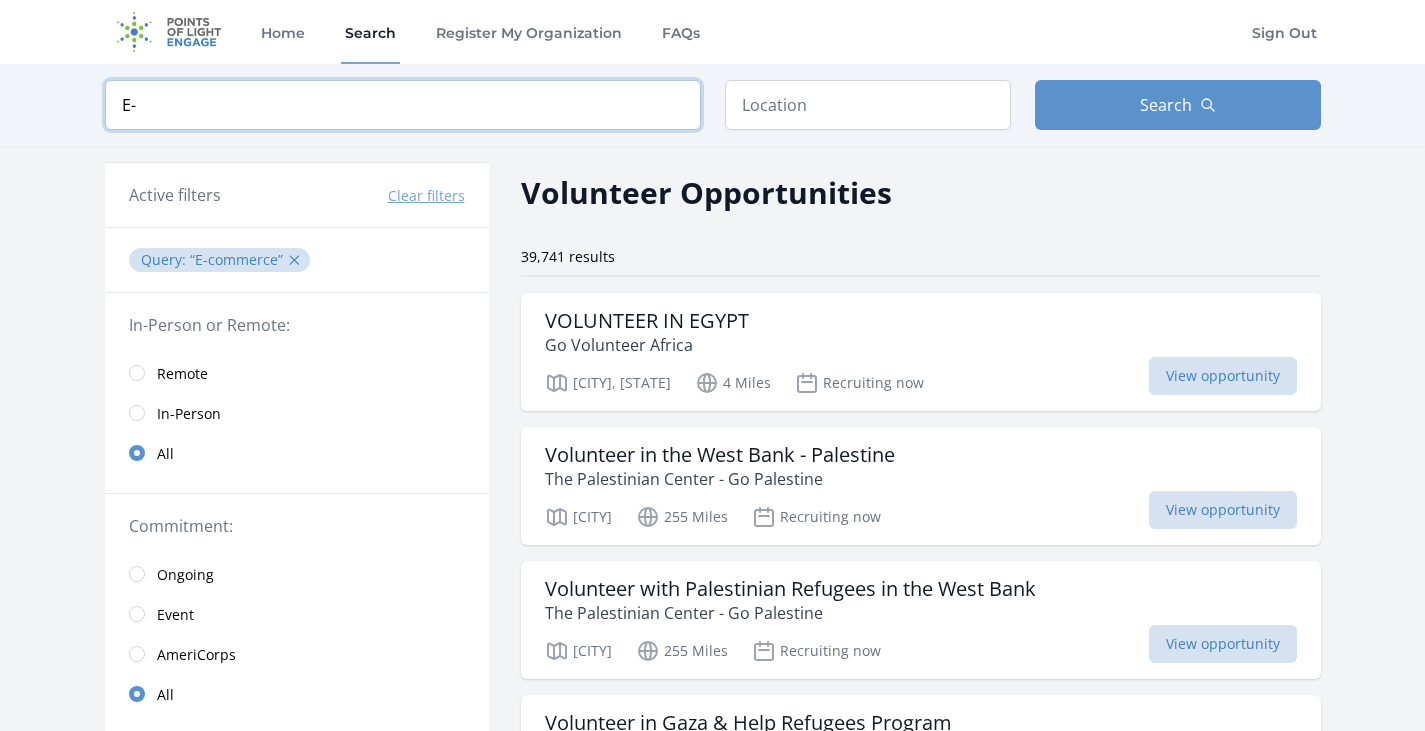 type on "E" 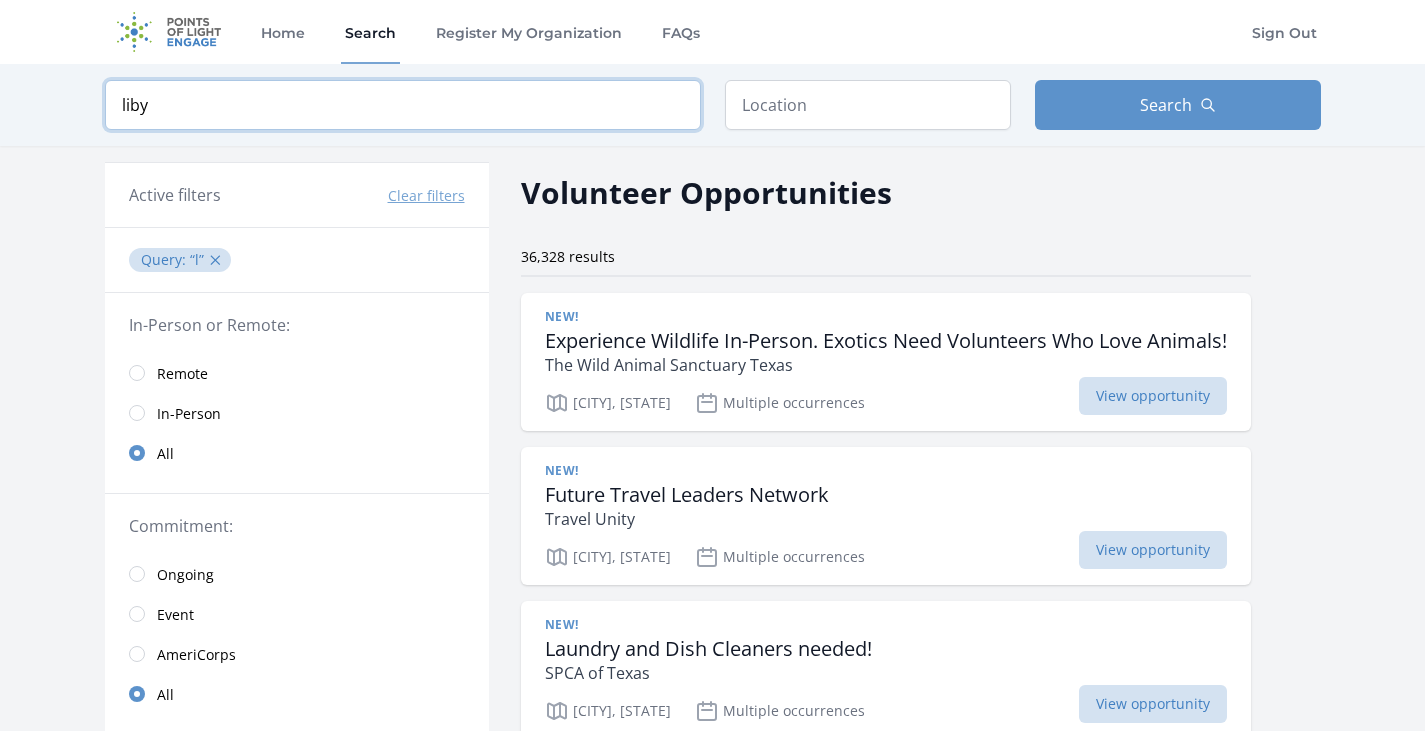type on "libya" 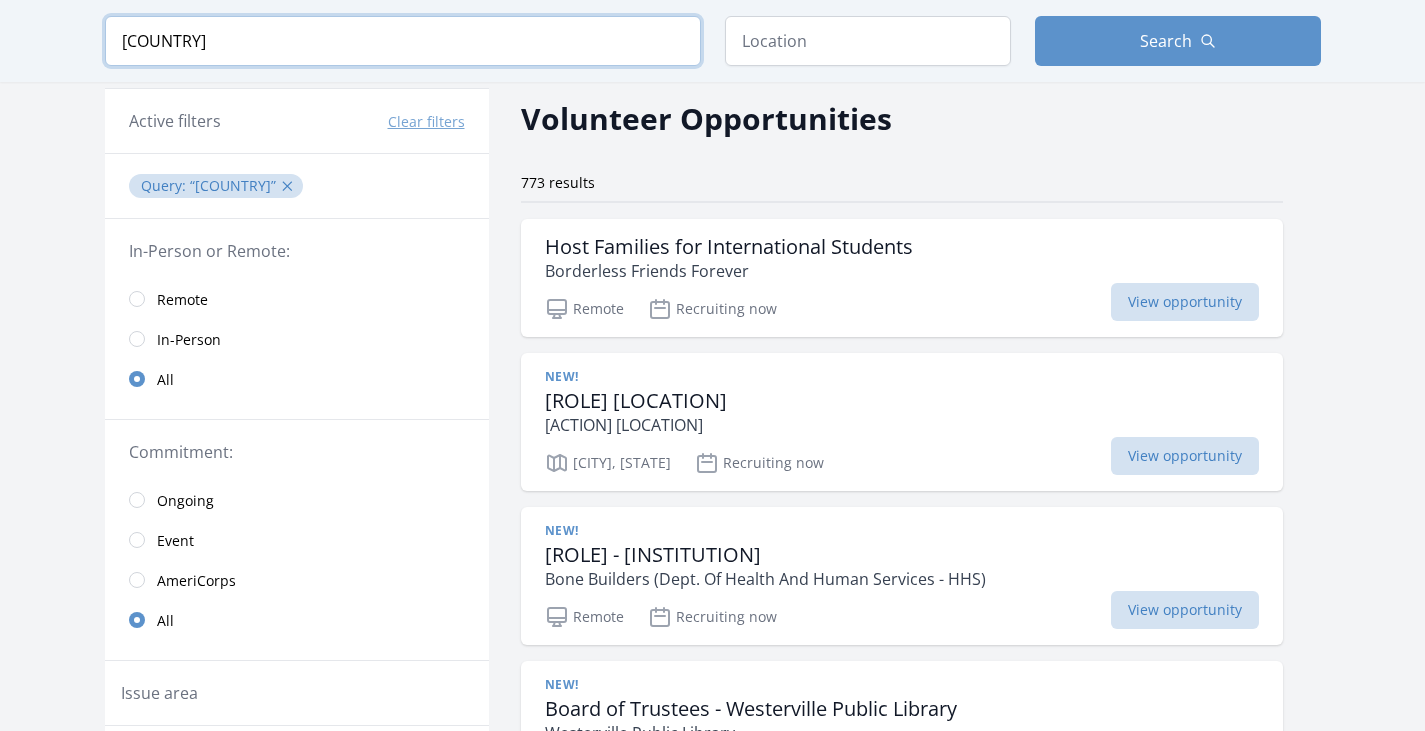 scroll, scrollTop: 0, scrollLeft: 0, axis: both 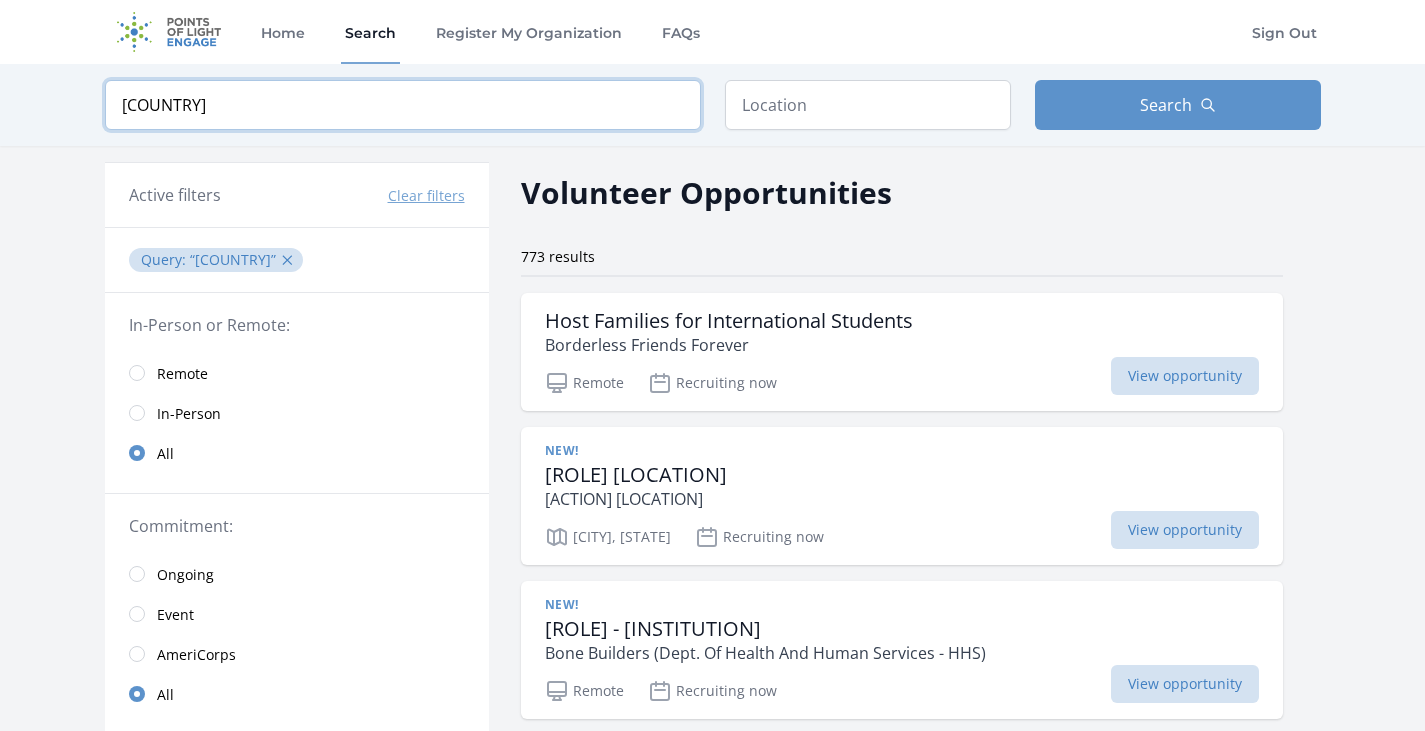 click on "libya" at bounding box center [403, 105] 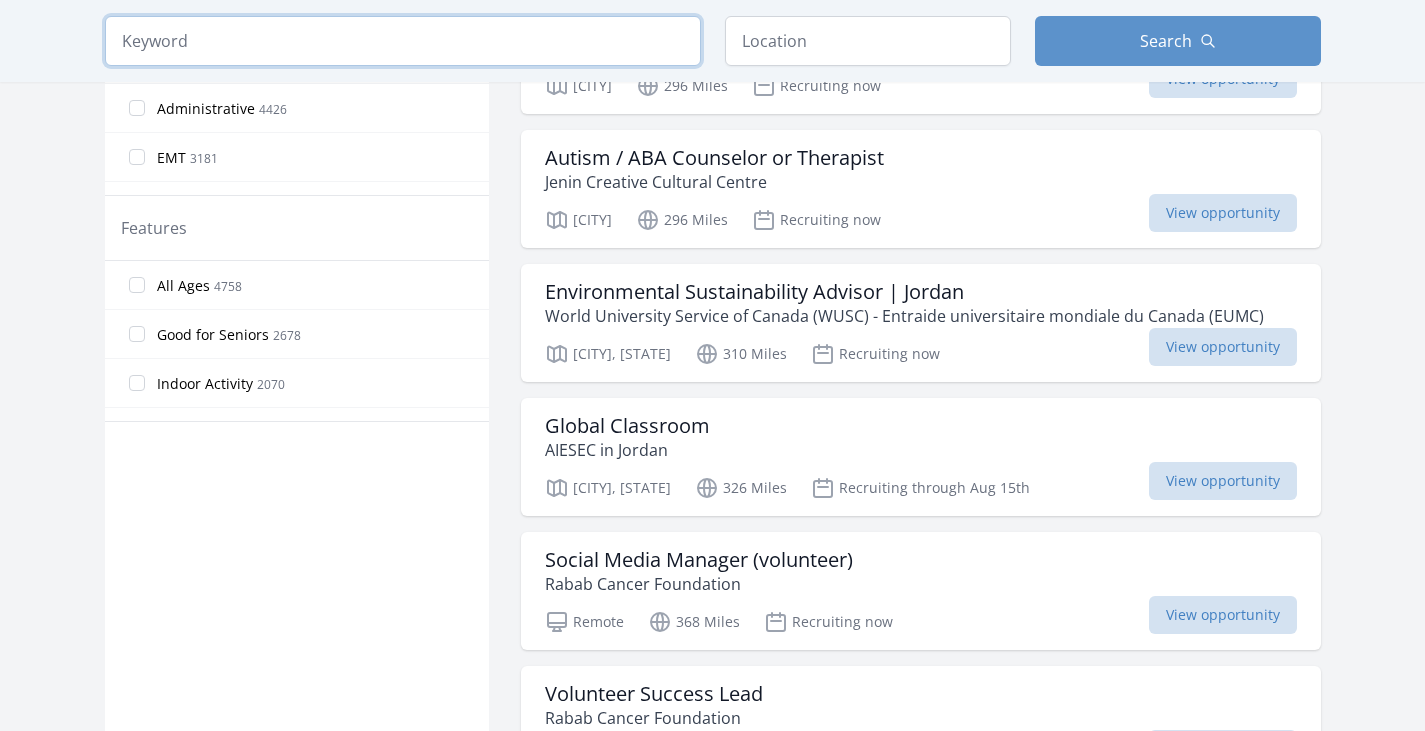 scroll, scrollTop: 970, scrollLeft: 0, axis: vertical 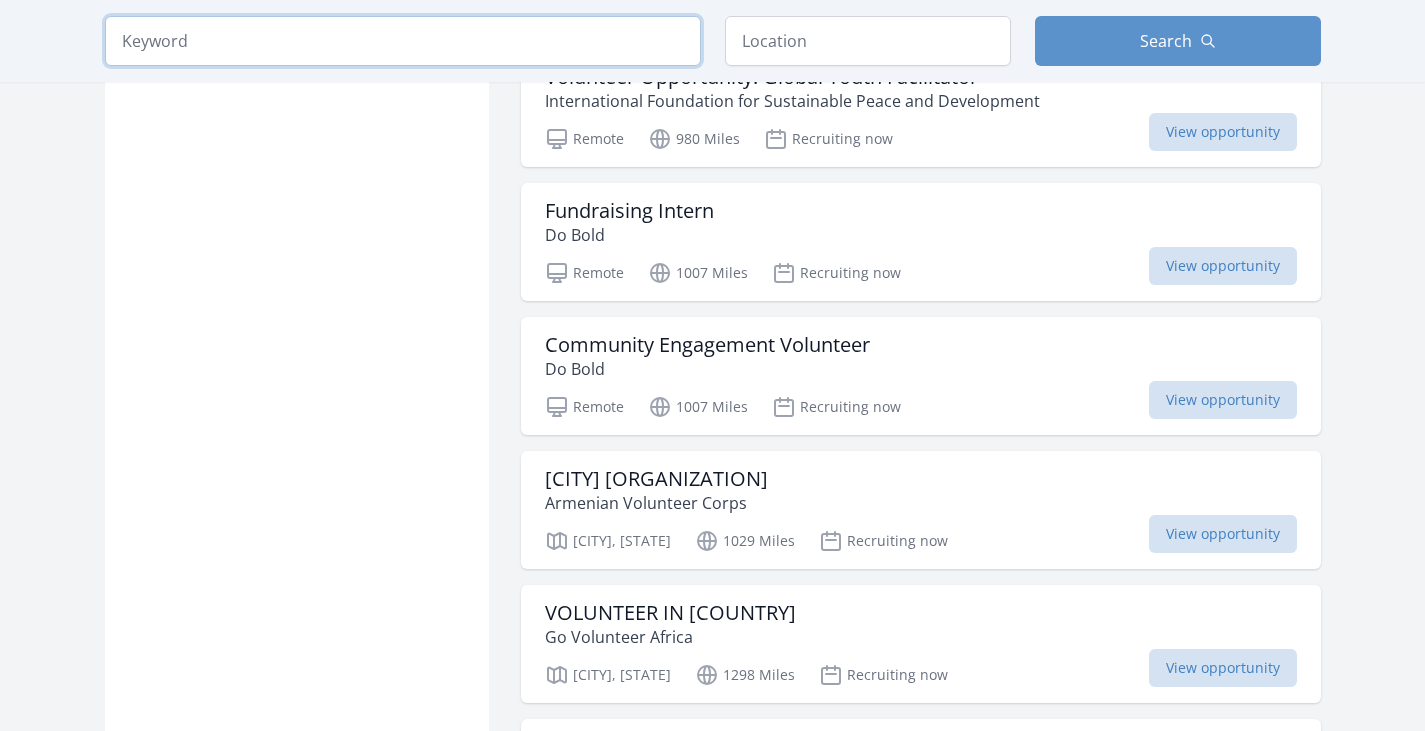 type 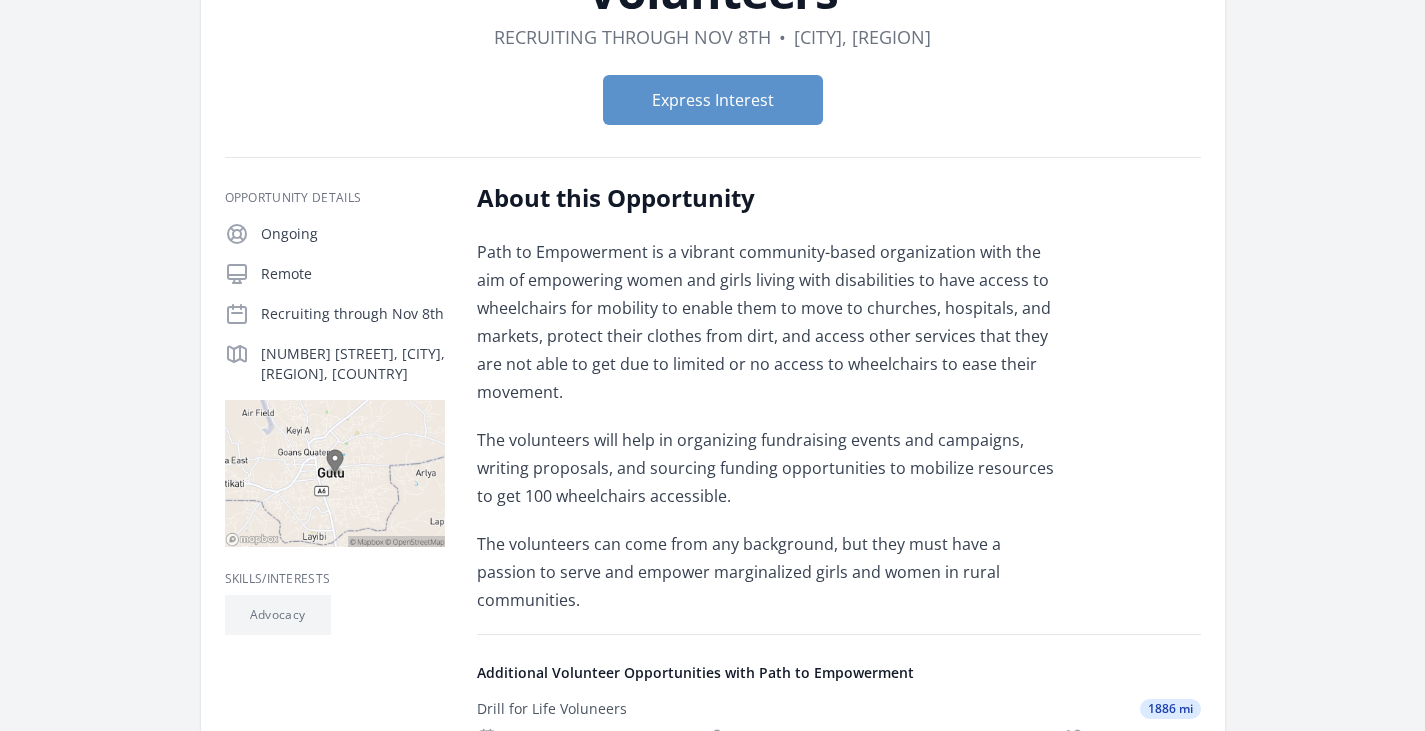 scroll, scrollTop: 0, scrollLeft: 0, axis: both 